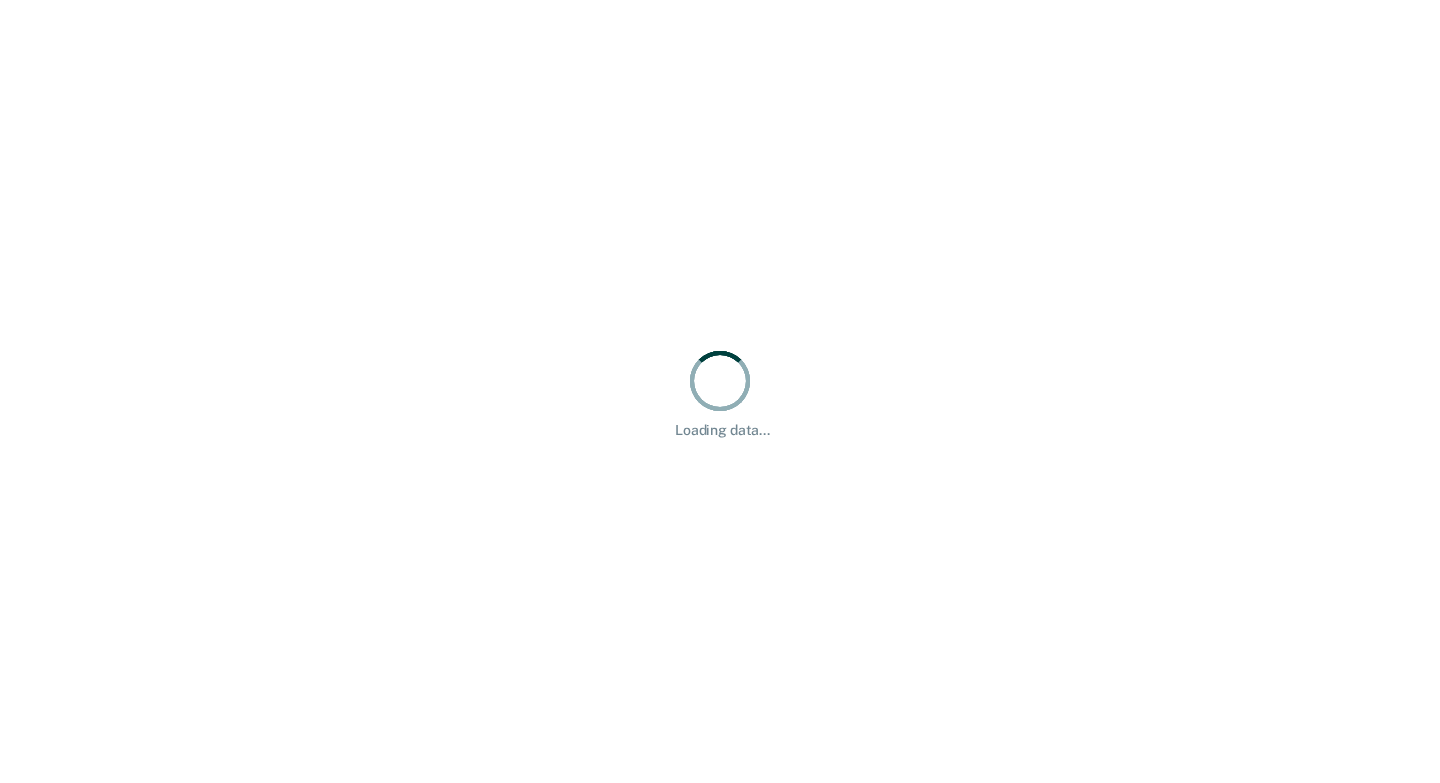 scroll, scrollTop: 0, scrollLeft: 0, axis: both 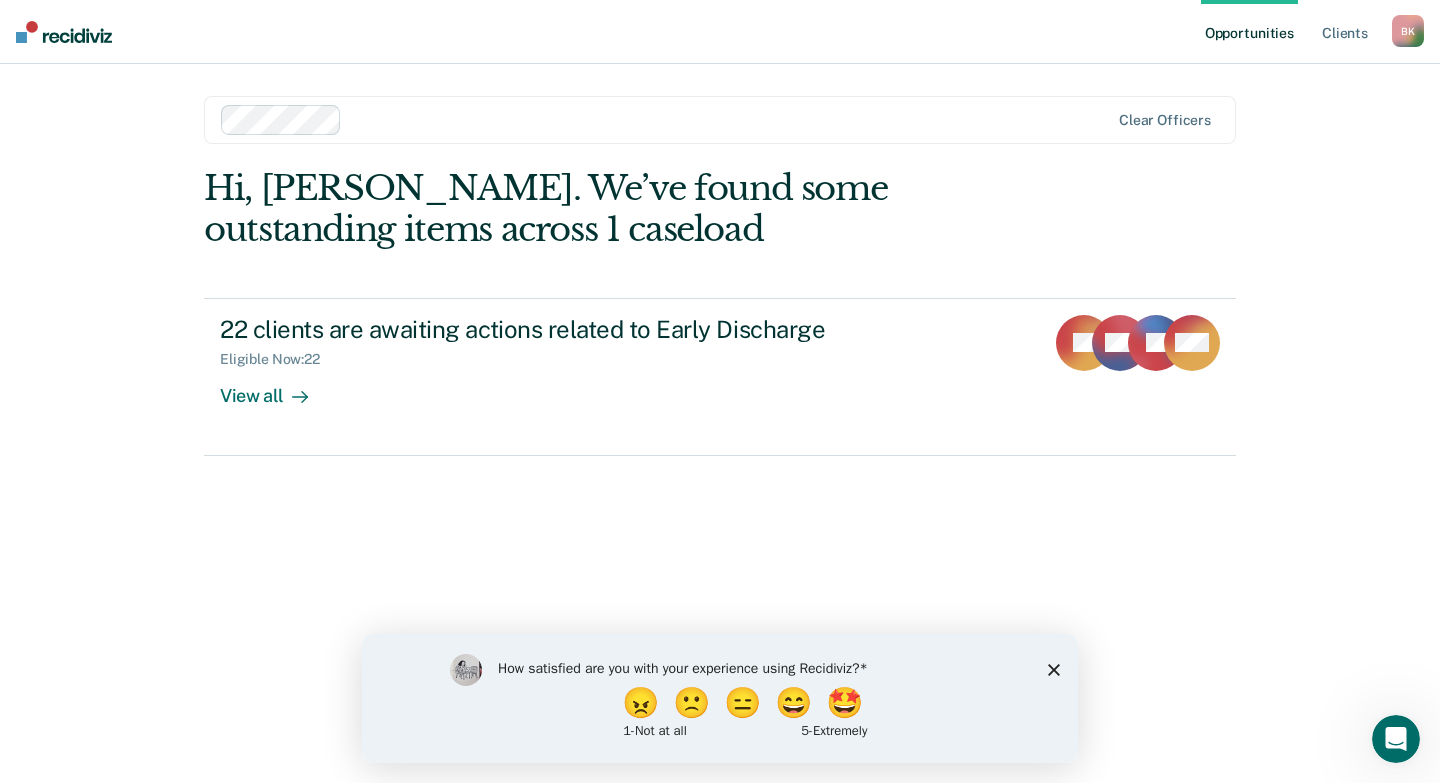 click 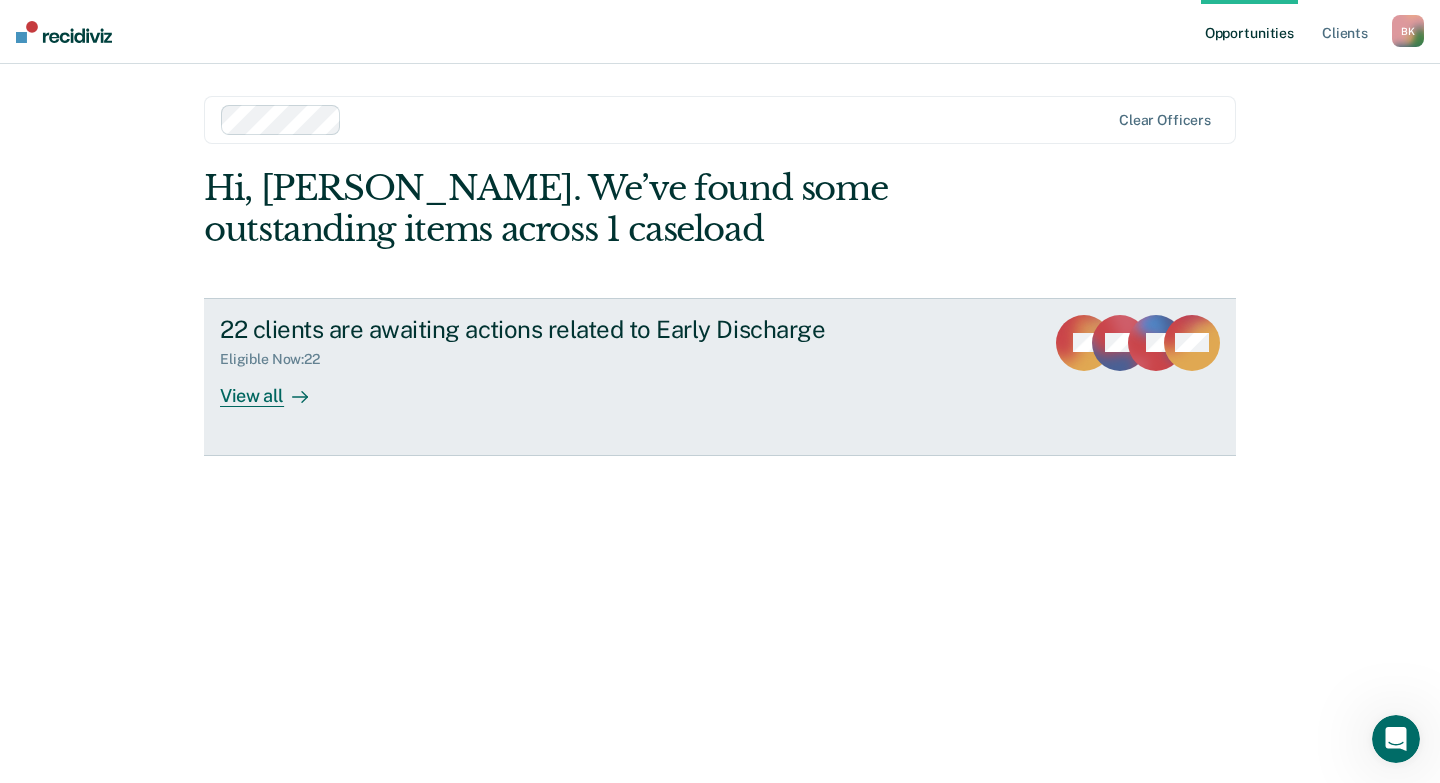 click on "View all" at bounding box center (276, 387) 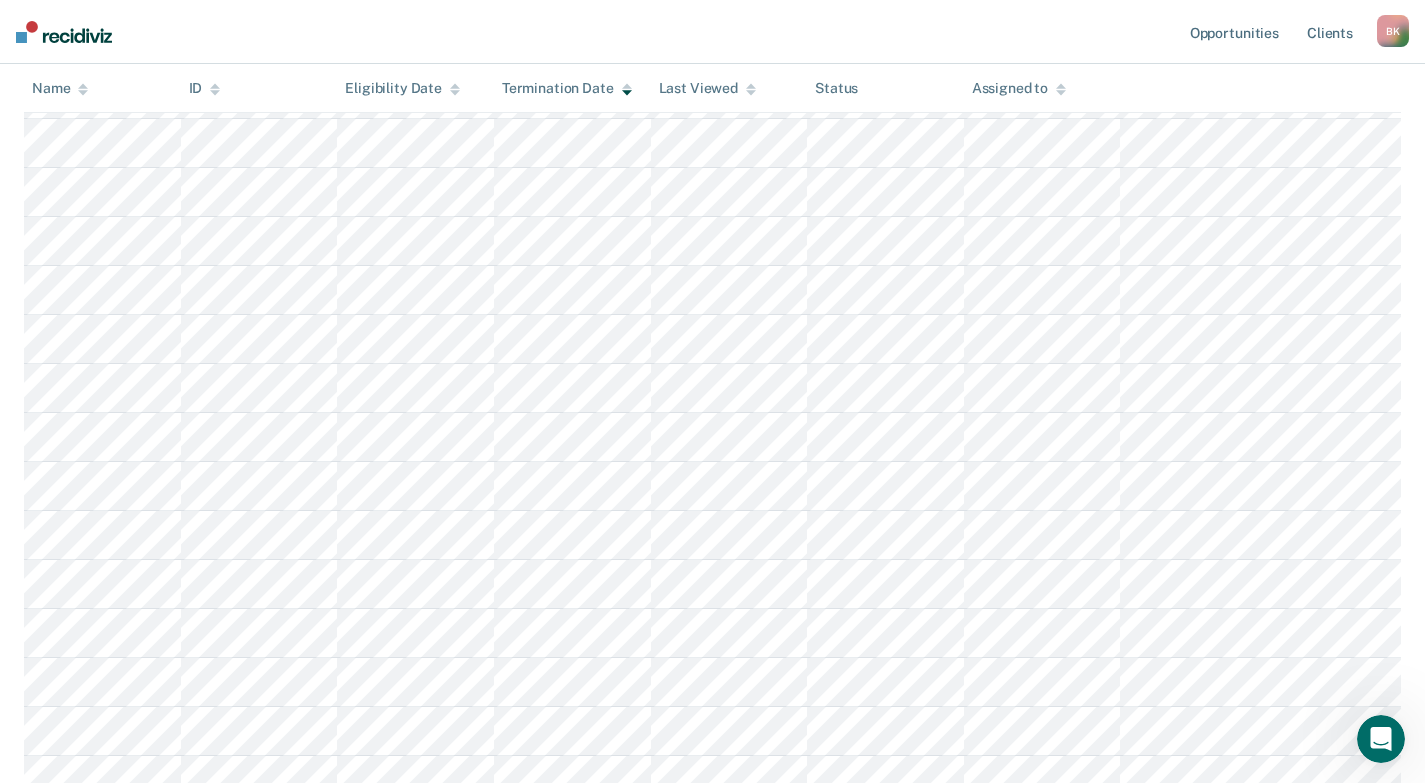 scroll, scrollTop: 500, scrollLeft: 0, axis: vertical 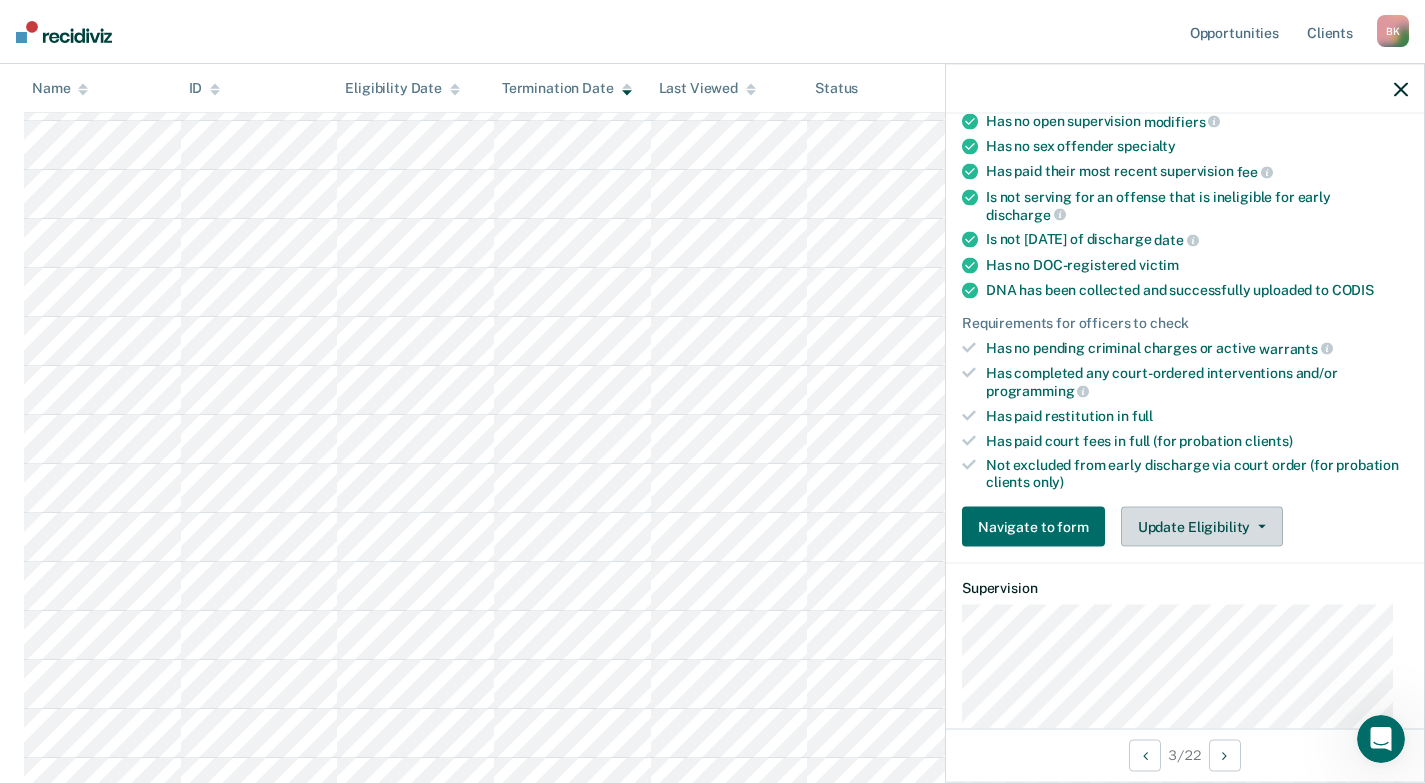 click on "Update Eligibility" at bounding box center [1202, 527] 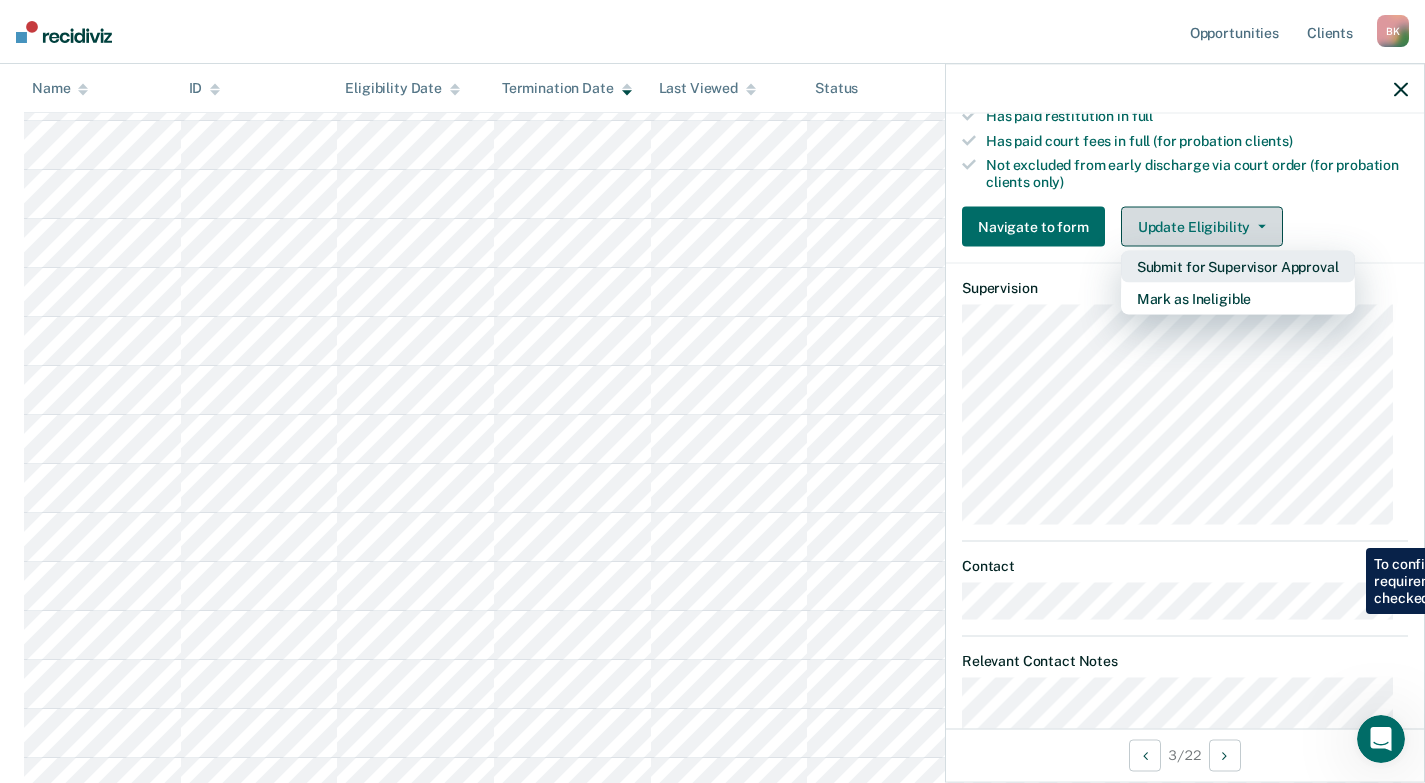 scroll, scrollTop: 984, scrollLeft: 0, axis: vertical 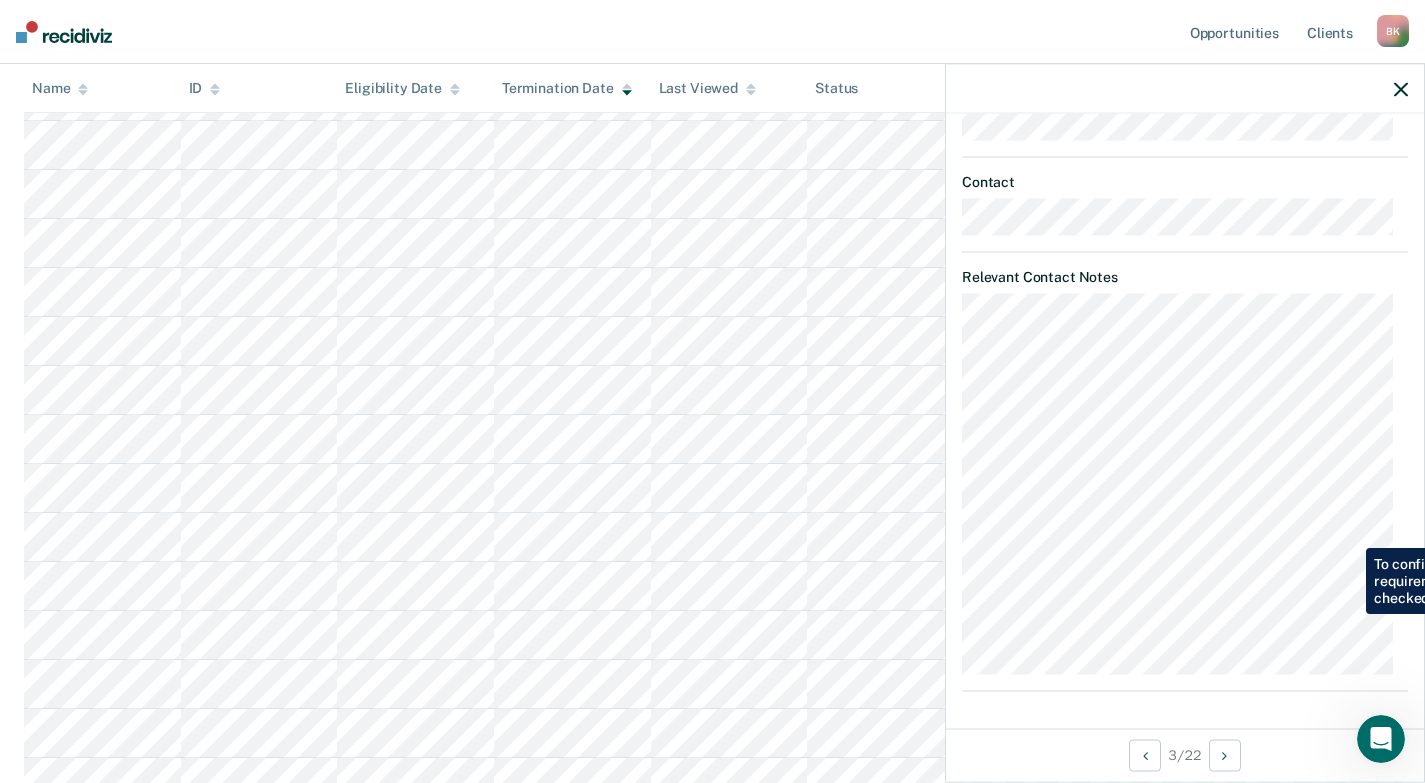 click 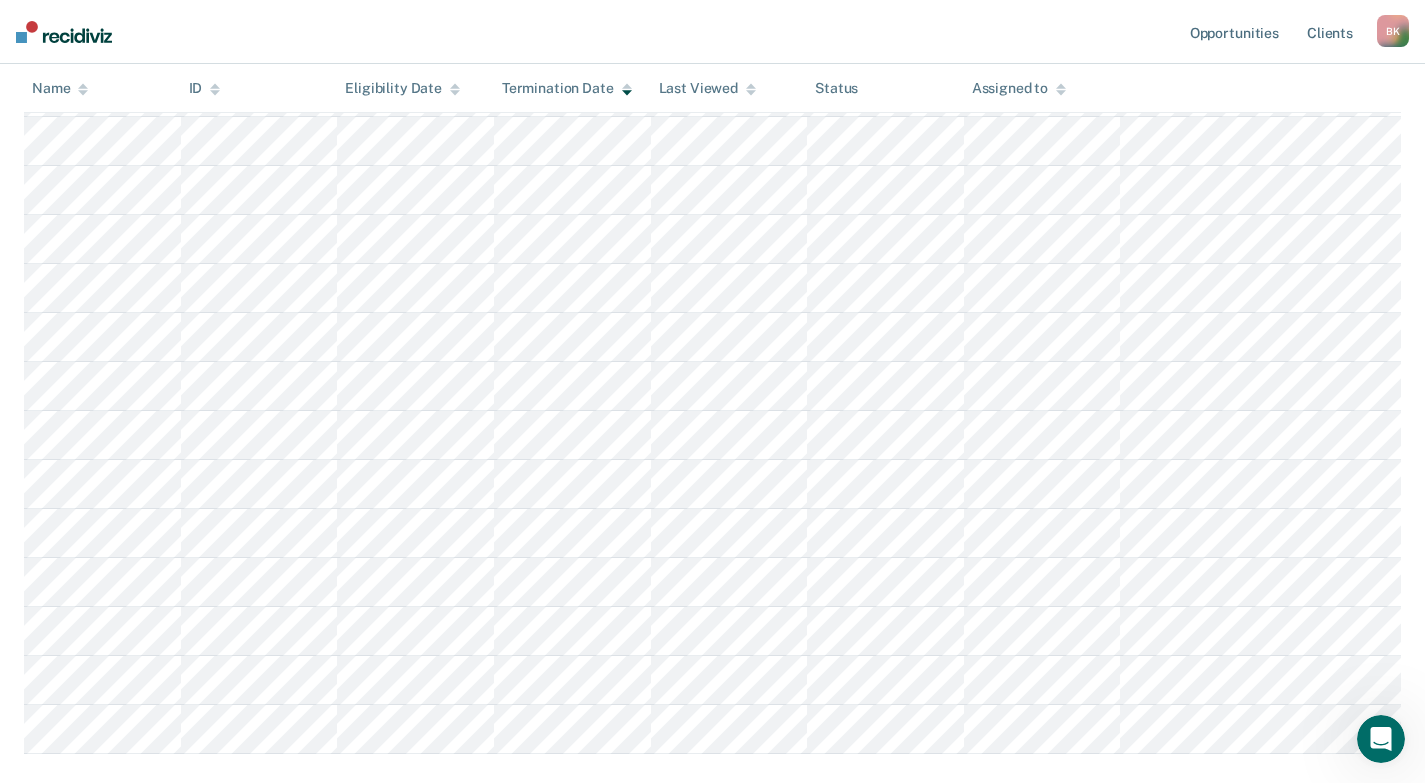 scroll, scrollTop: 800, scrollLeft: 0, axis: vertical 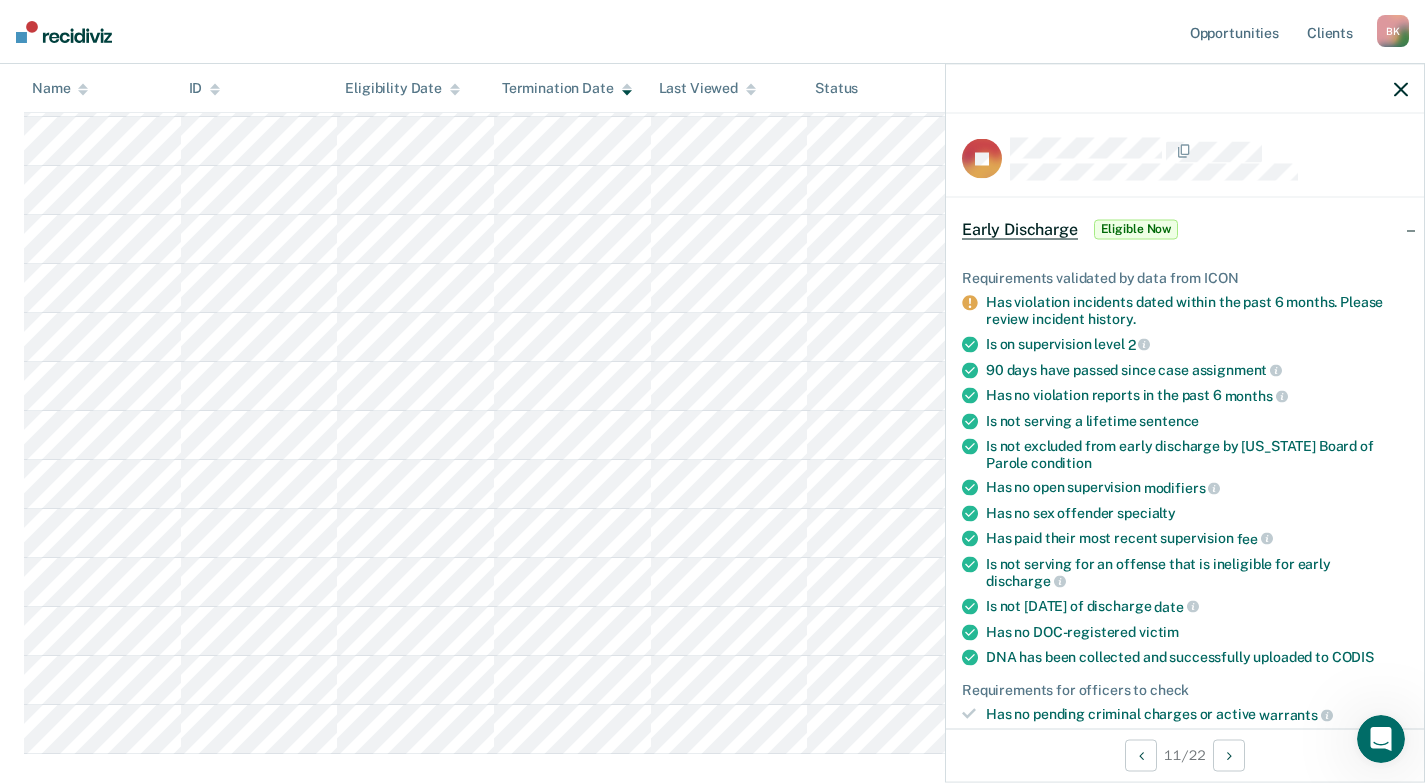 click 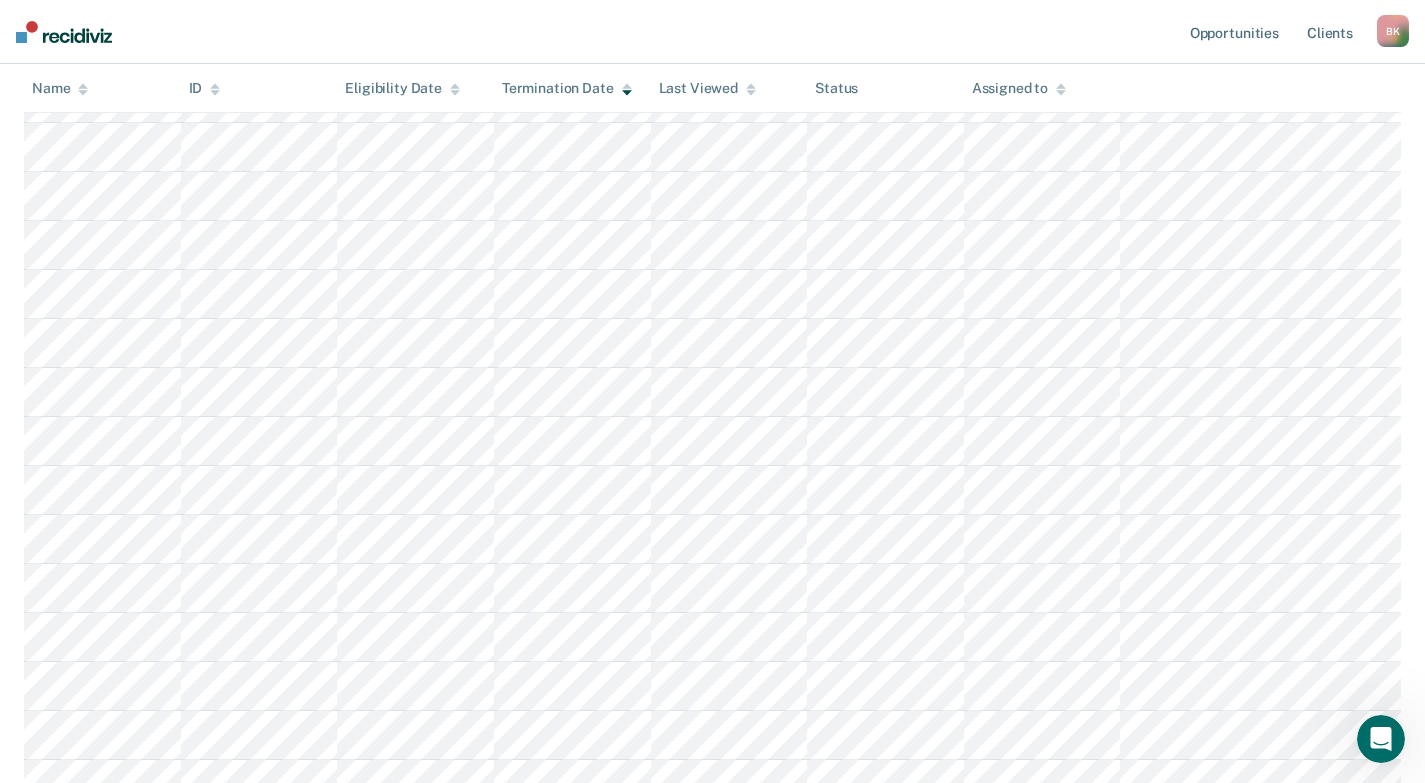 scroll, scrollTop: 100, scrollLeft: 0, axis: vertical 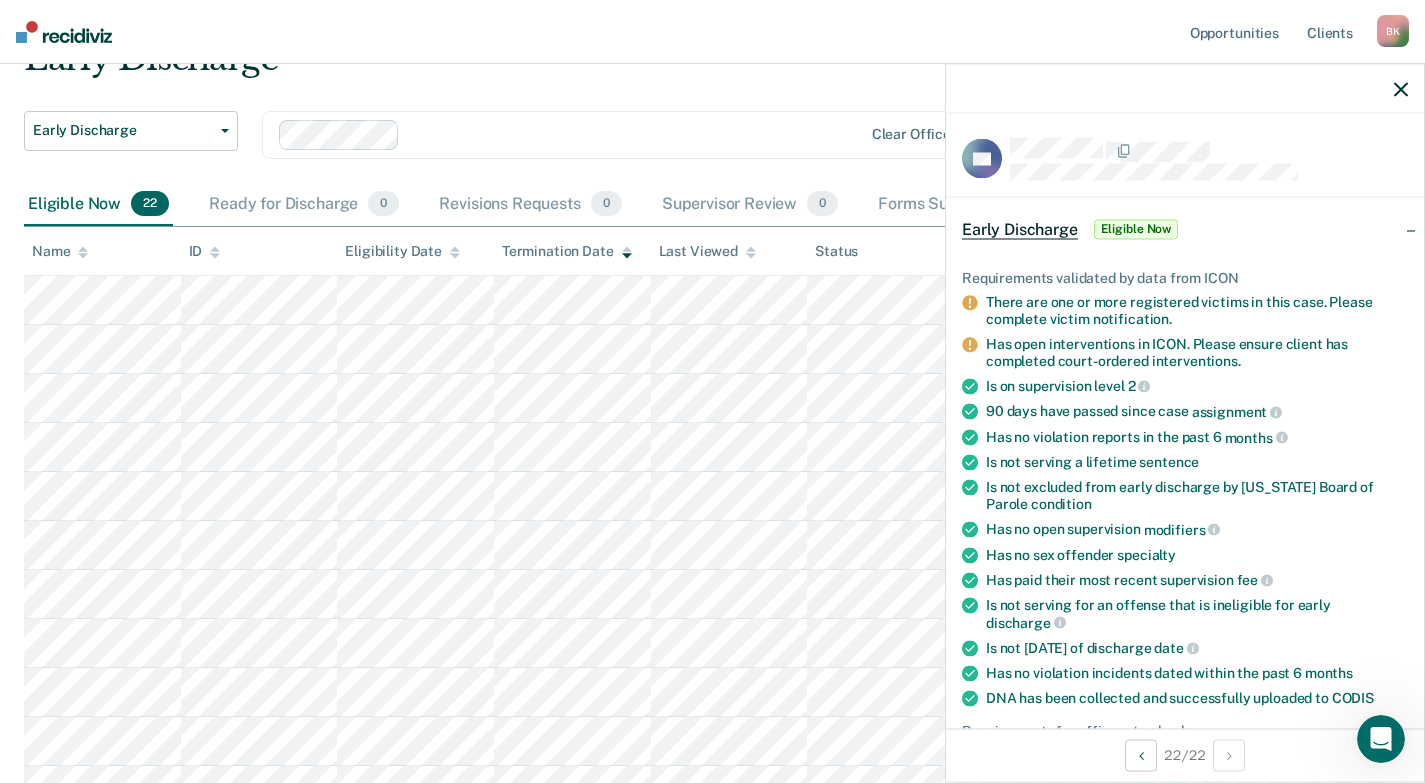 click at bounding box center [571, 135] 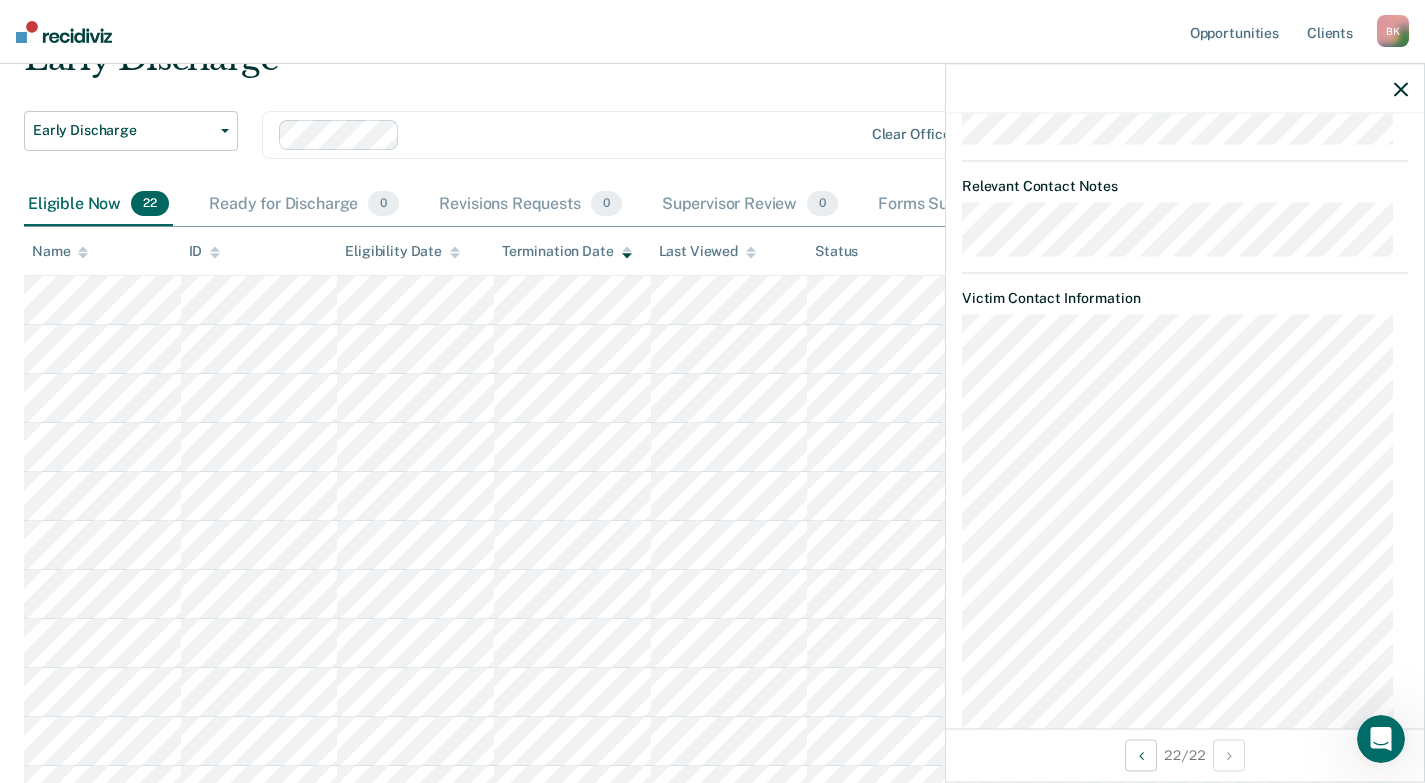 scroll, scrollTop: 1272, scrollLeft: 0, axis: vertical 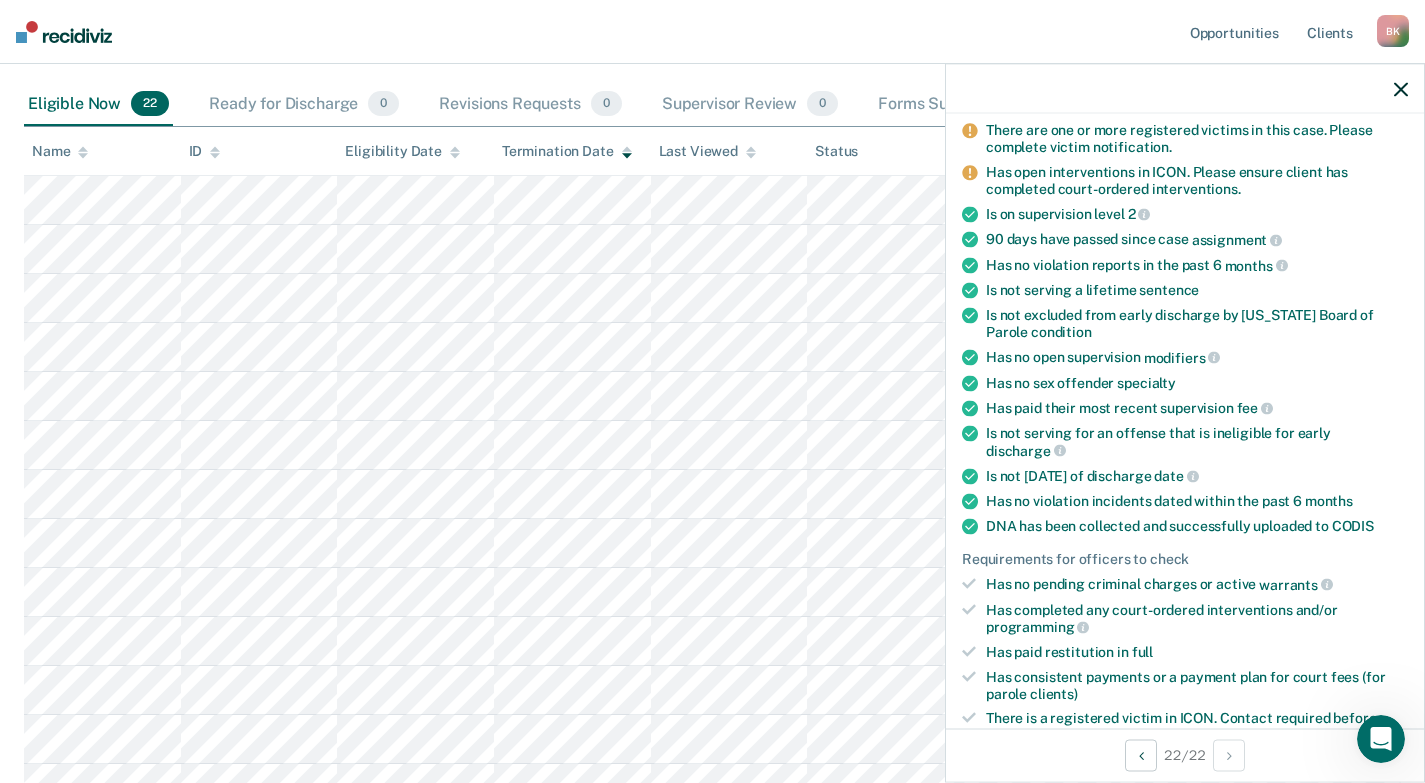 click 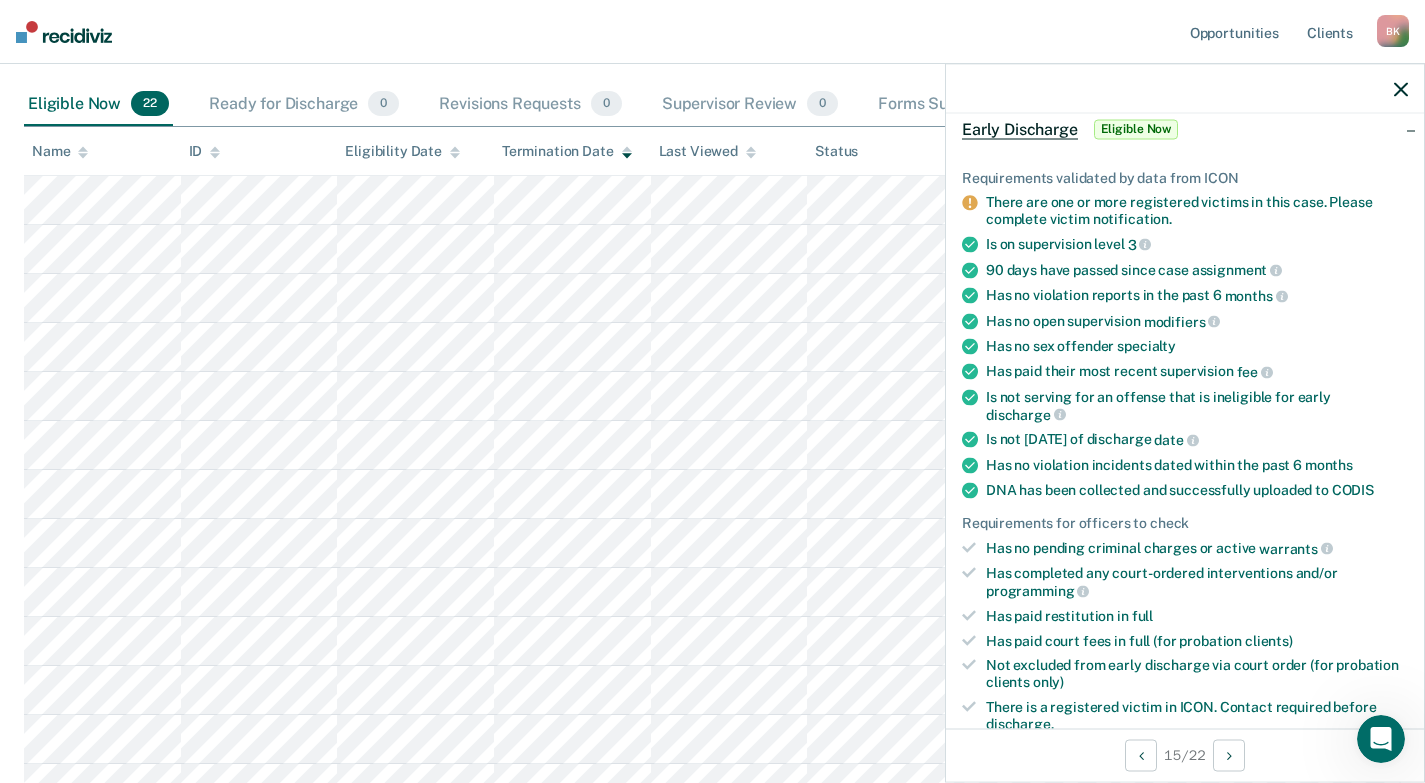 scroll, scrollTop: 200, scrollLeft: 0, axis: vertical 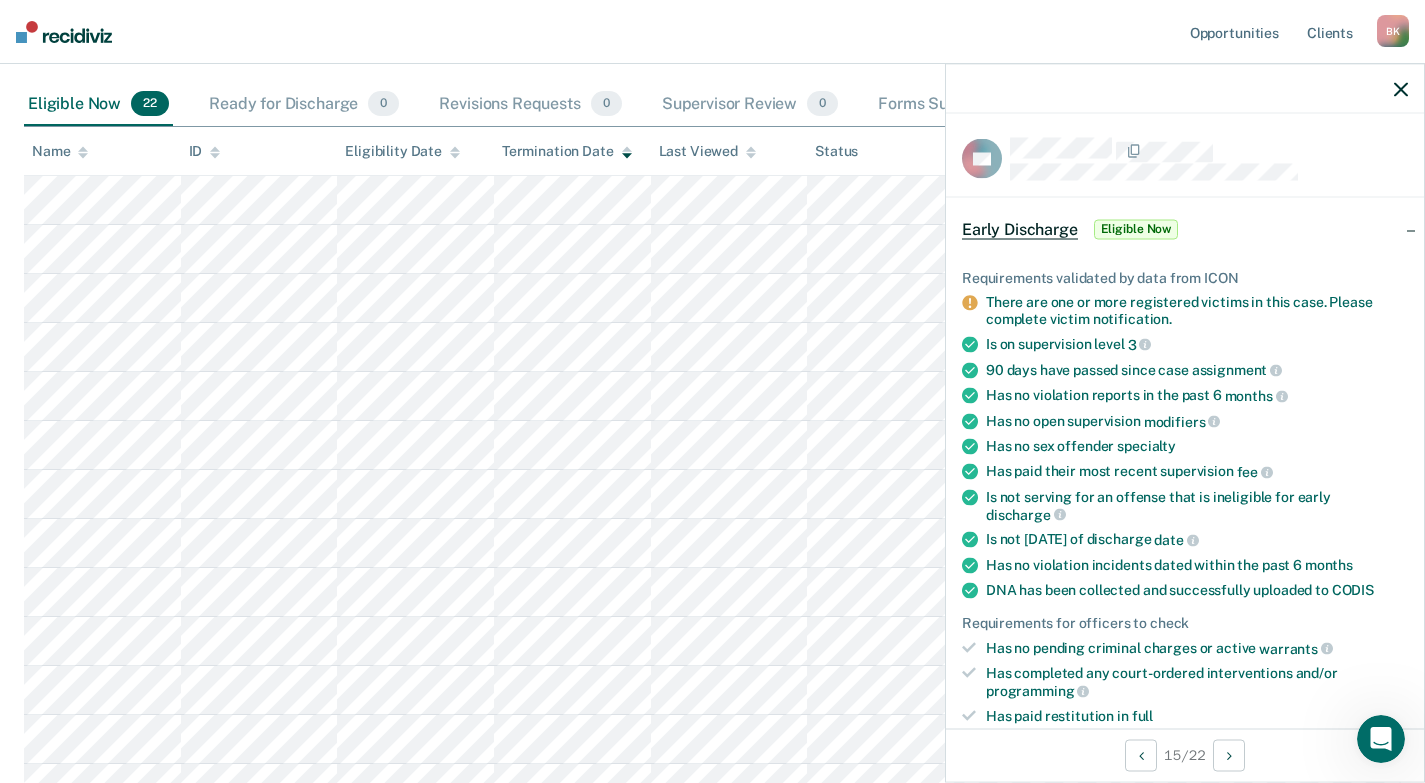 click 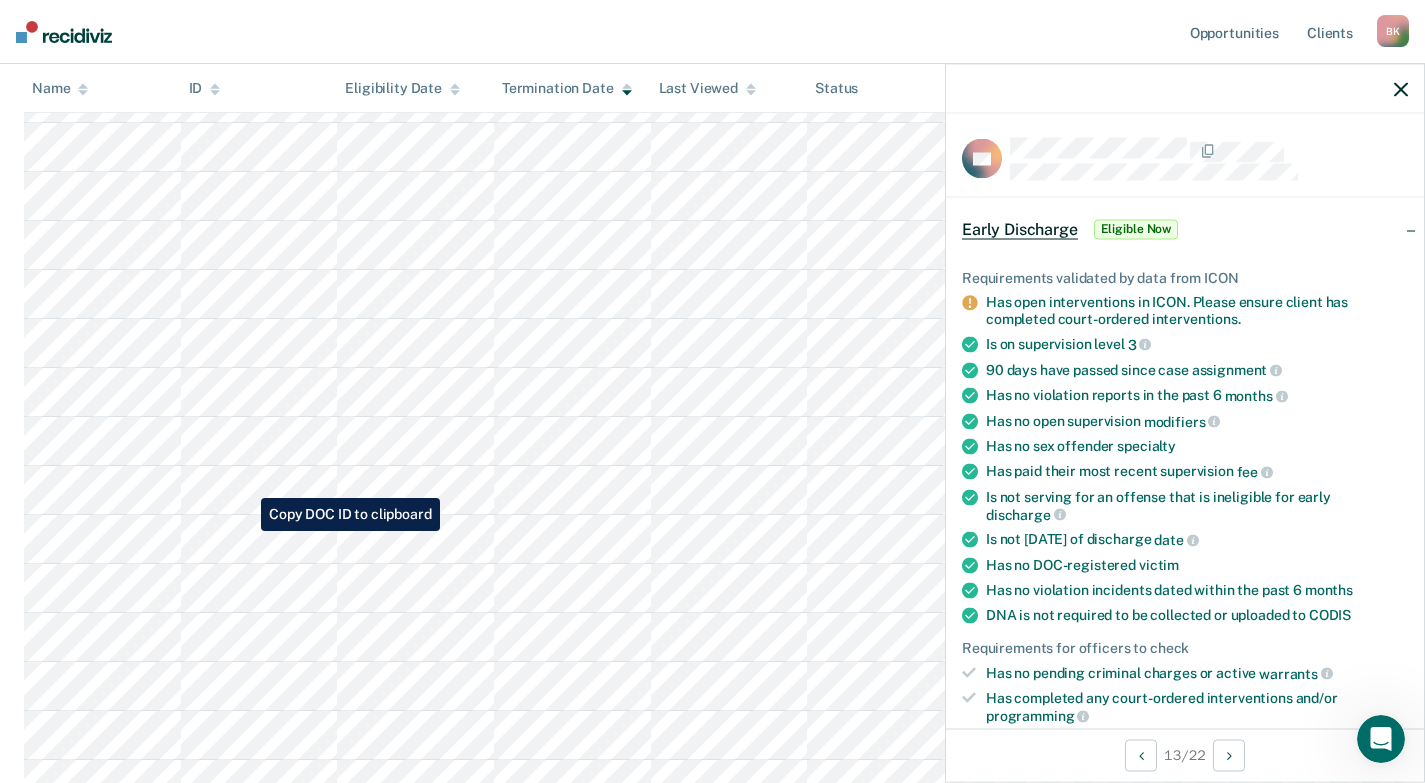 scroll, scrollTop: 500, scrollLeft: 0, axis: vertical 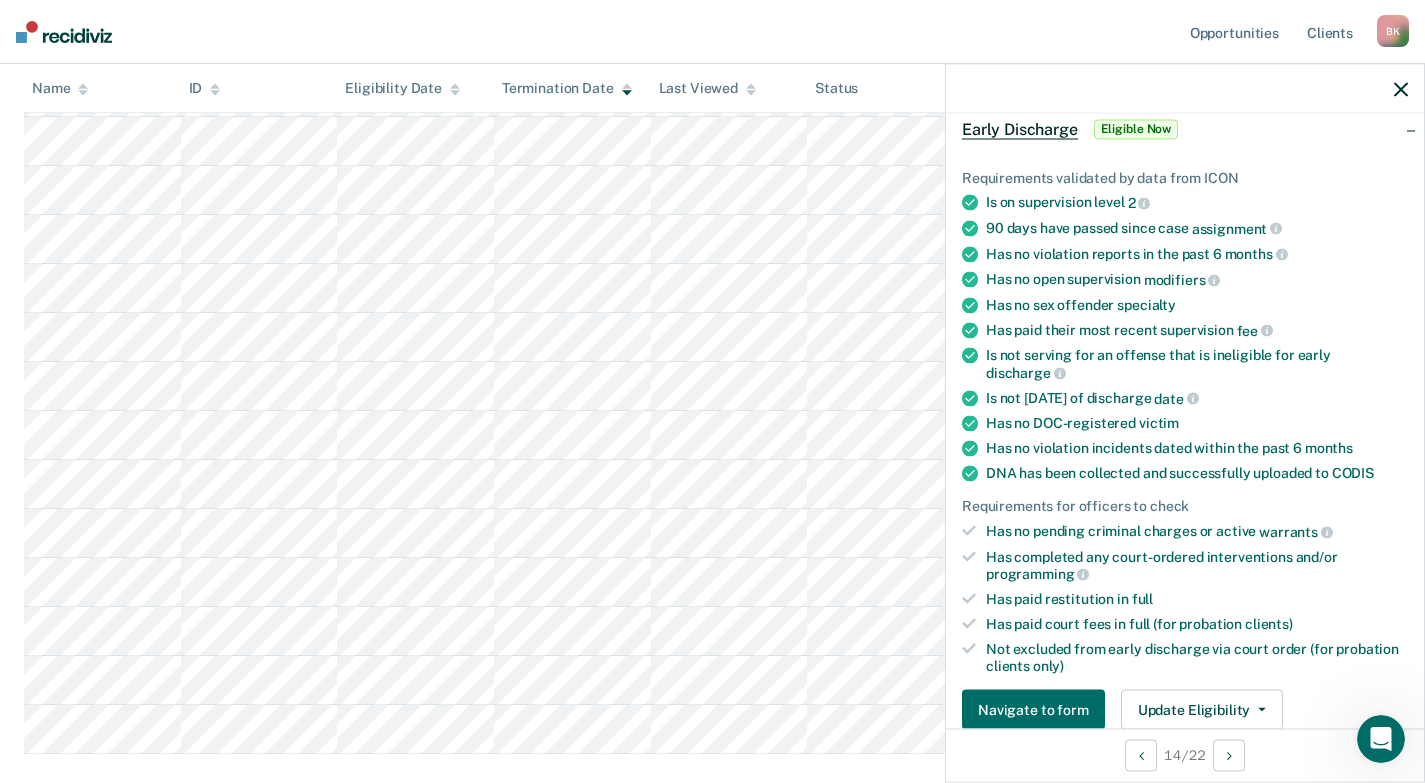 click 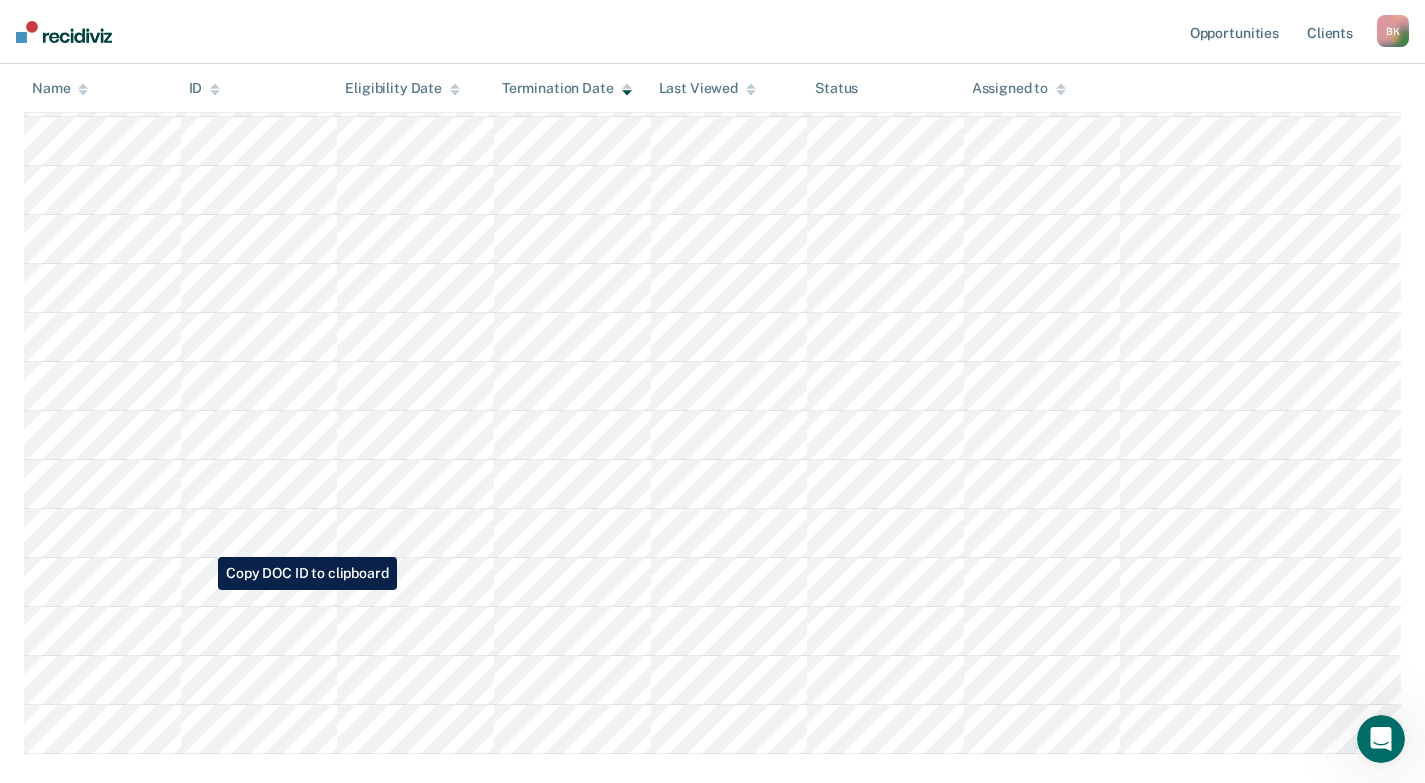 scroll, scrollTop: 600, scrollLeft: 0, axis: vertical 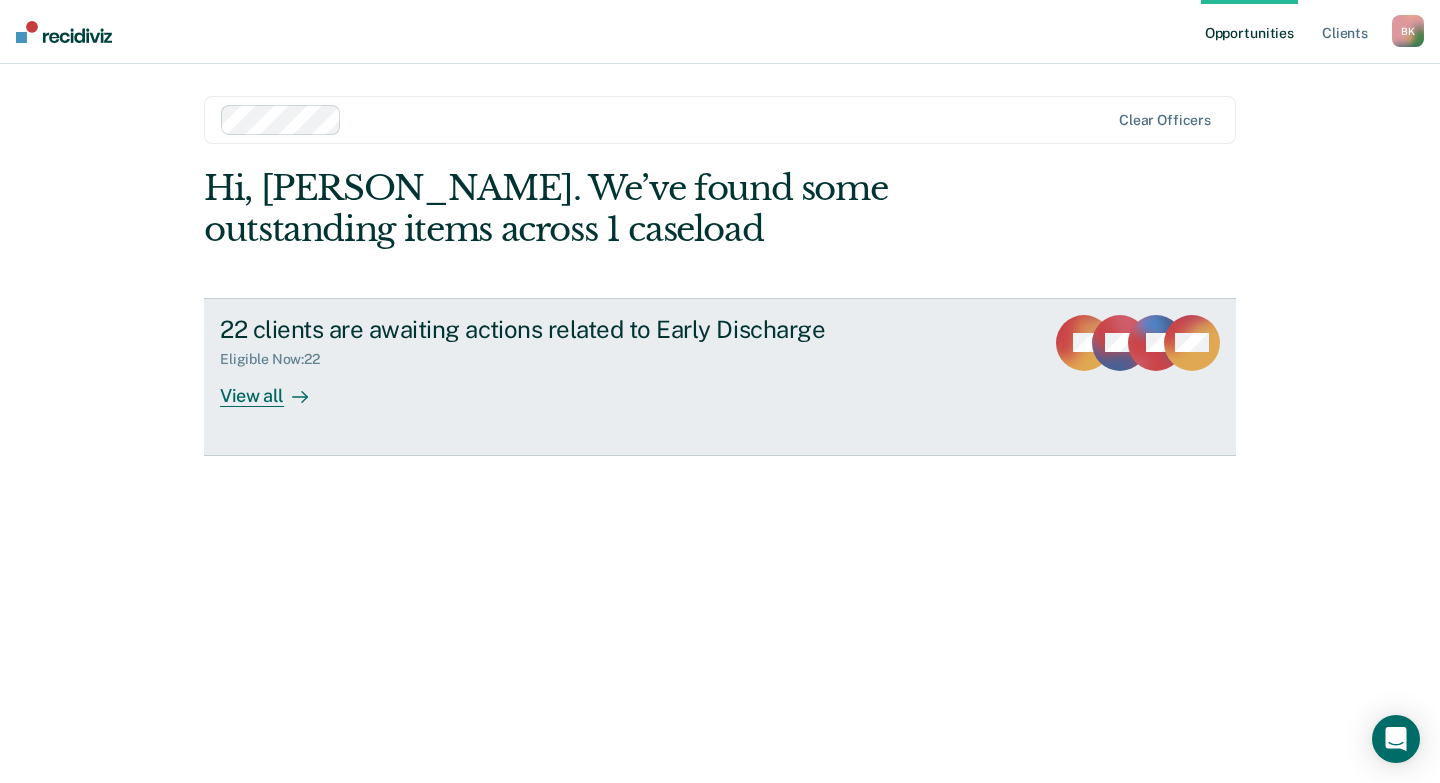 click on "View all" at bounding box center [276, 387] 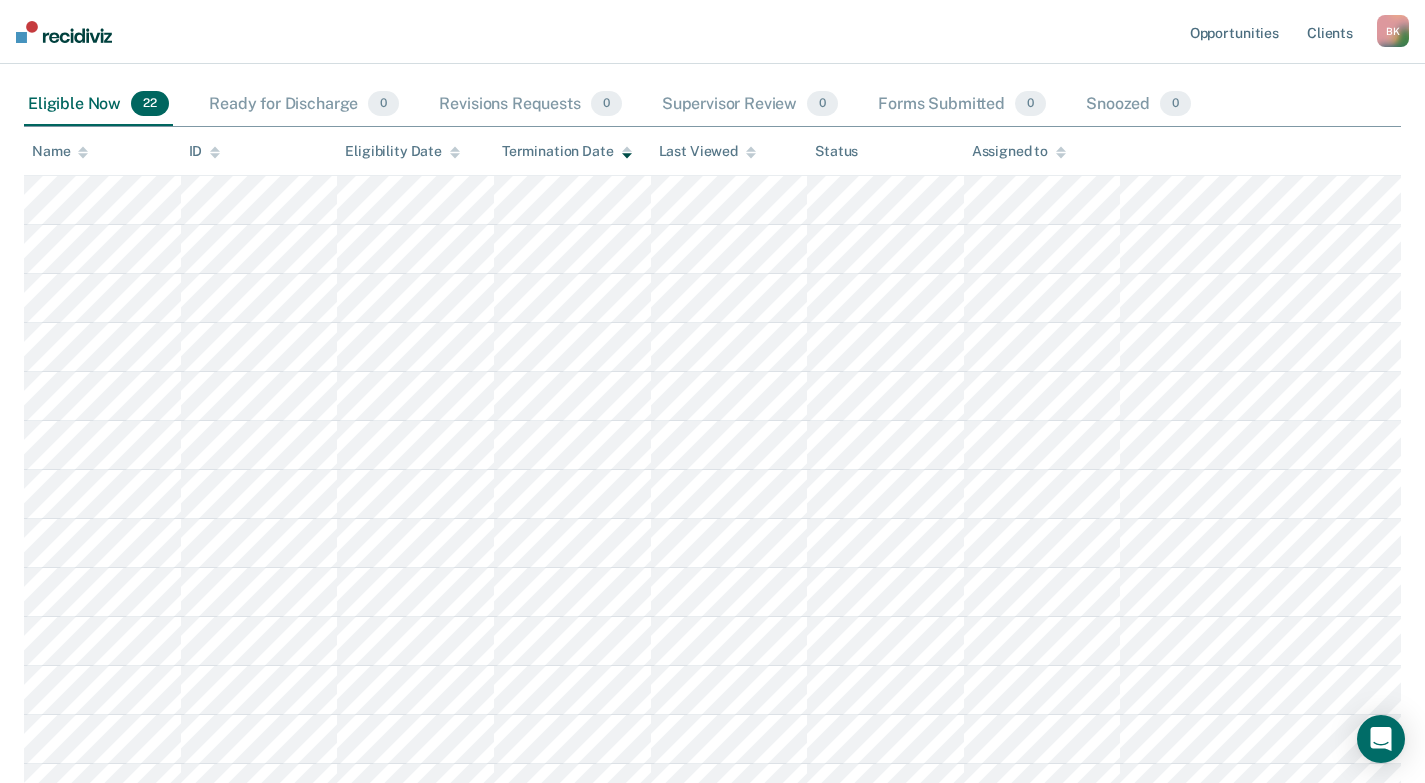 scroll, scrollTop: 300, scrollLeft: 0, axis: vertical 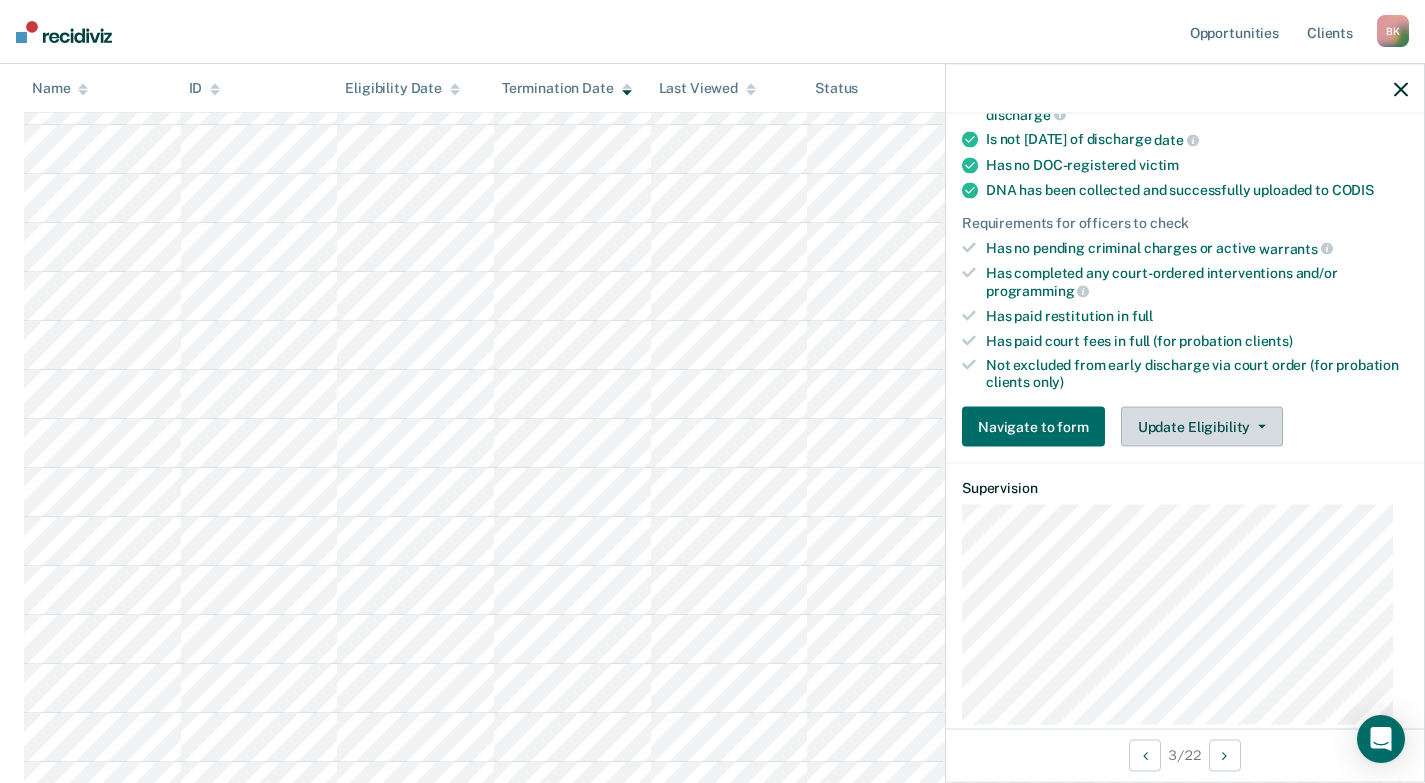 click on "Update Eligibility" at bounding box center (1202, 427) 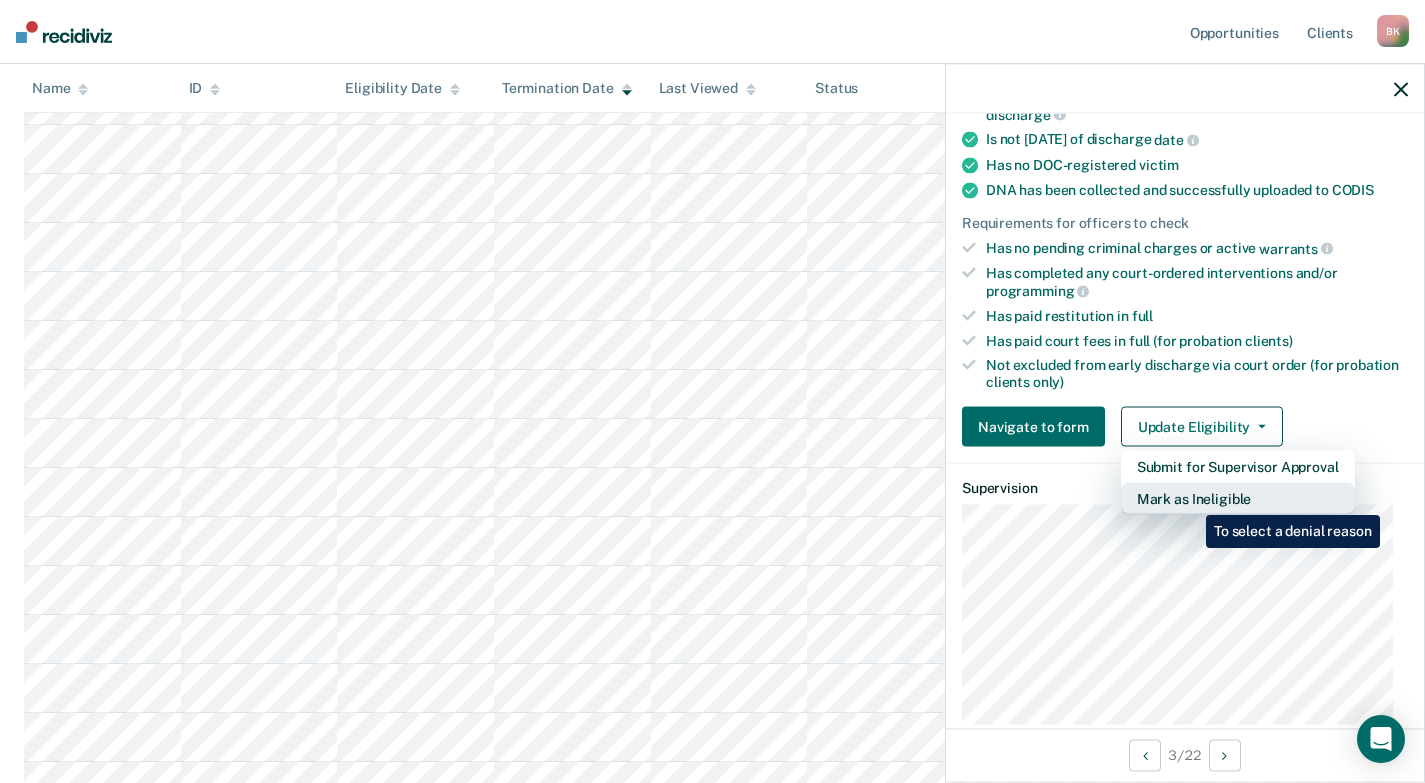 click on "Mark as Ineligible" at bounding box center [1238, 499] 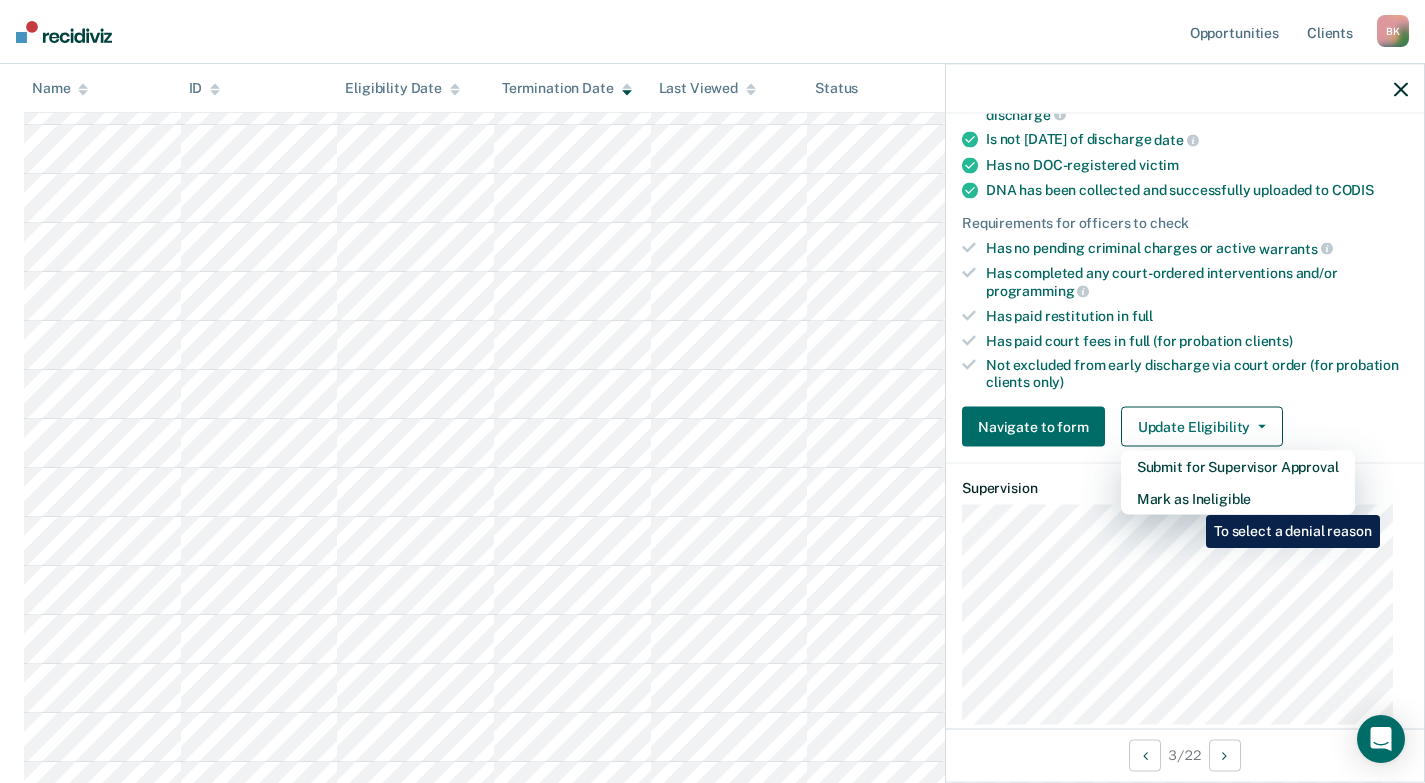 scroll, scrollTop: 220, scrollLeft: 0, axis: vertical 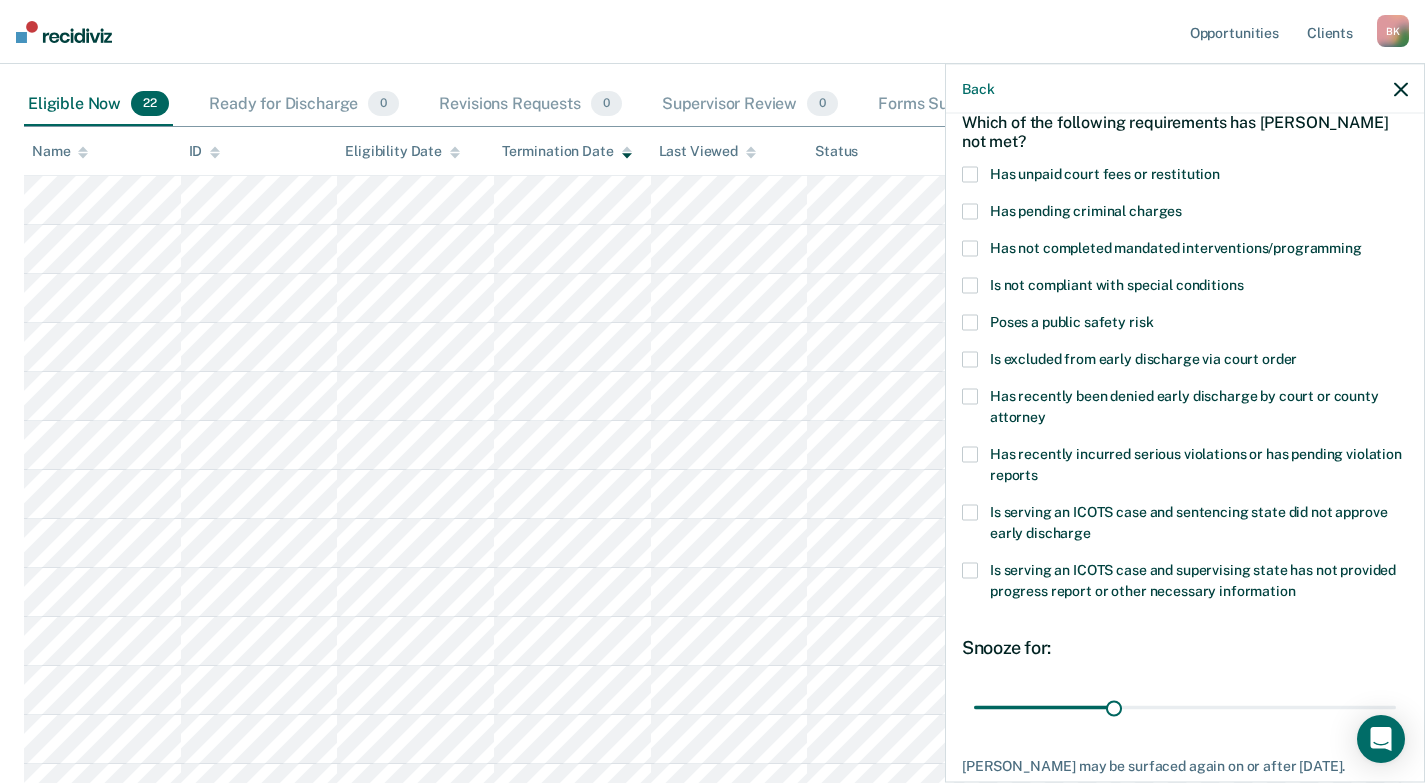 click at bounding box center (970, 249) 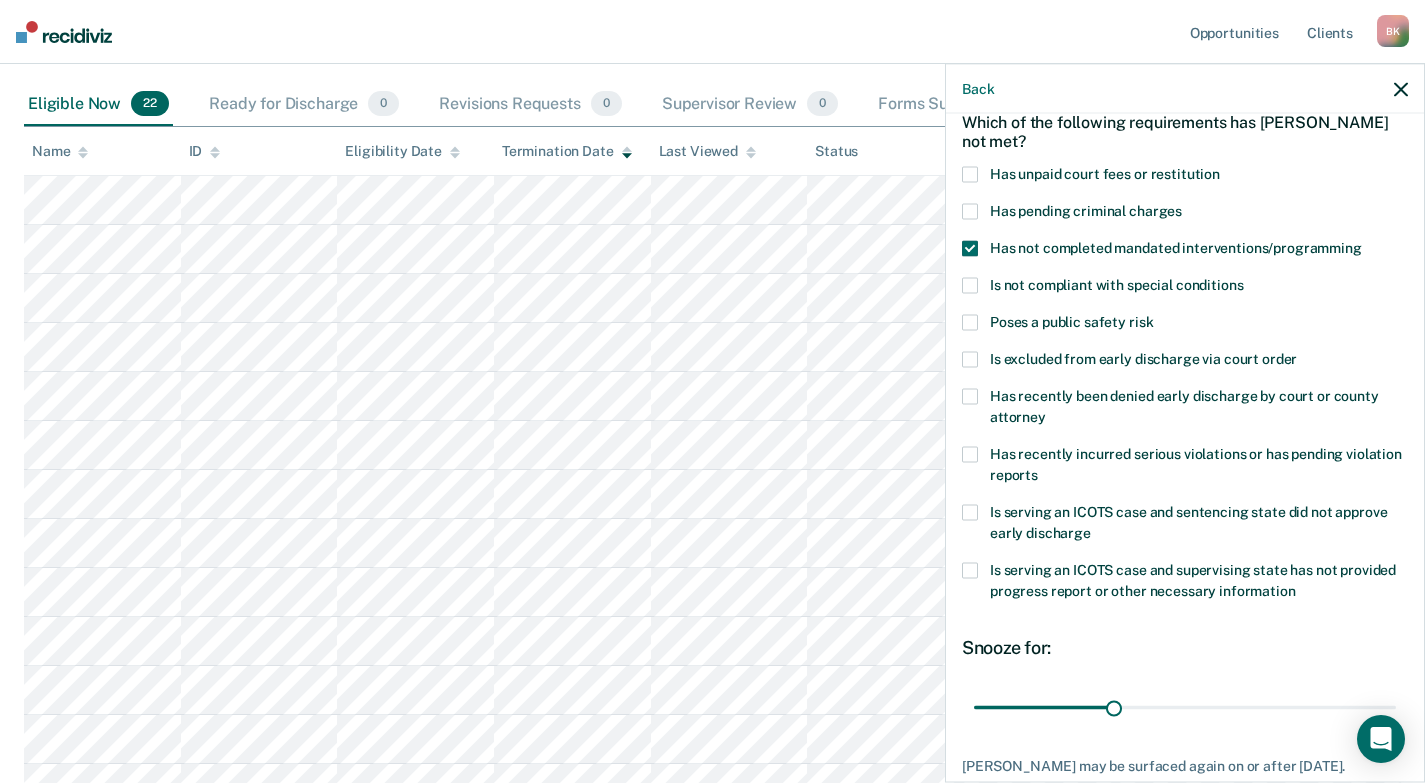 scroll, scrollTop: 200, scrollLeft: 0, axis: vertical 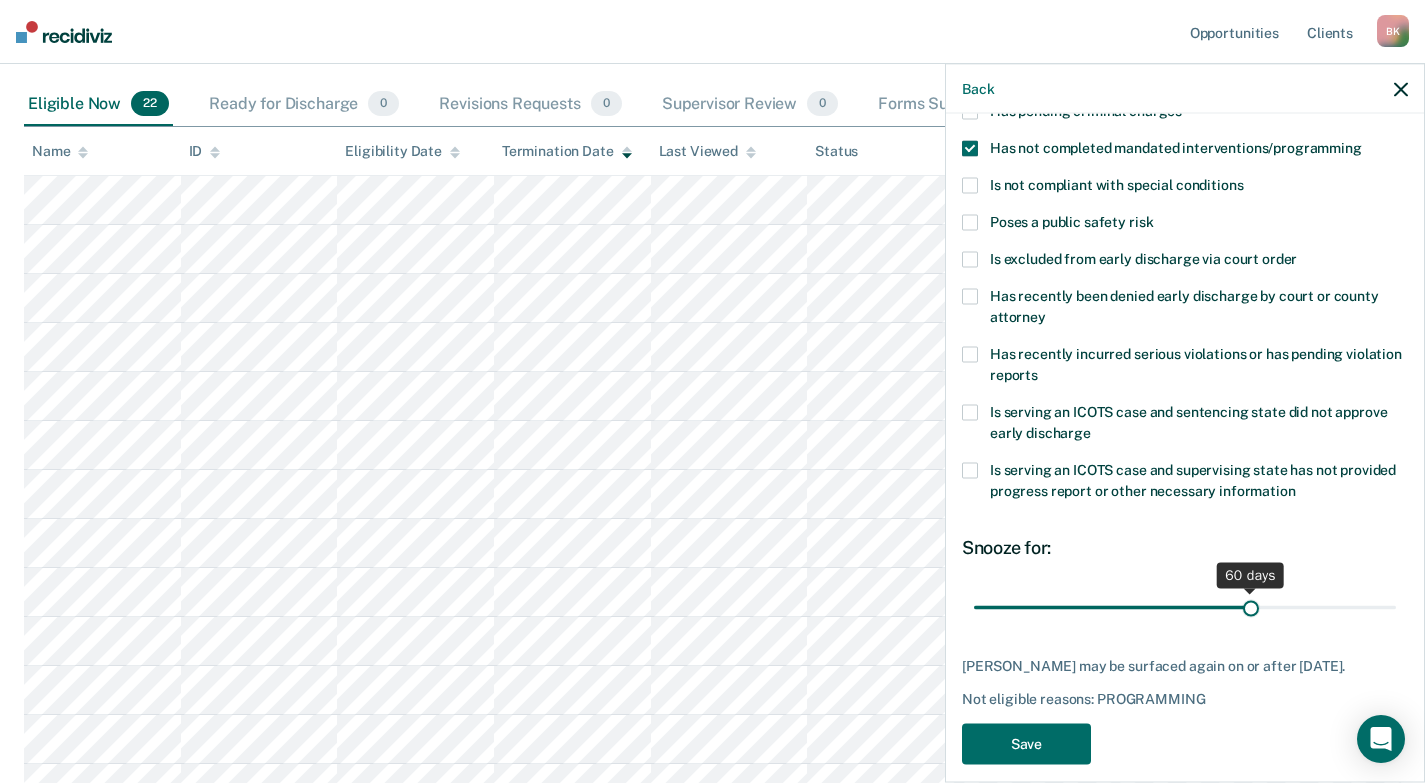drag, startPoint x: 1106, startPoint y: 604, endPoint x: 1240, endPoint y: 601, distance: 134.03358 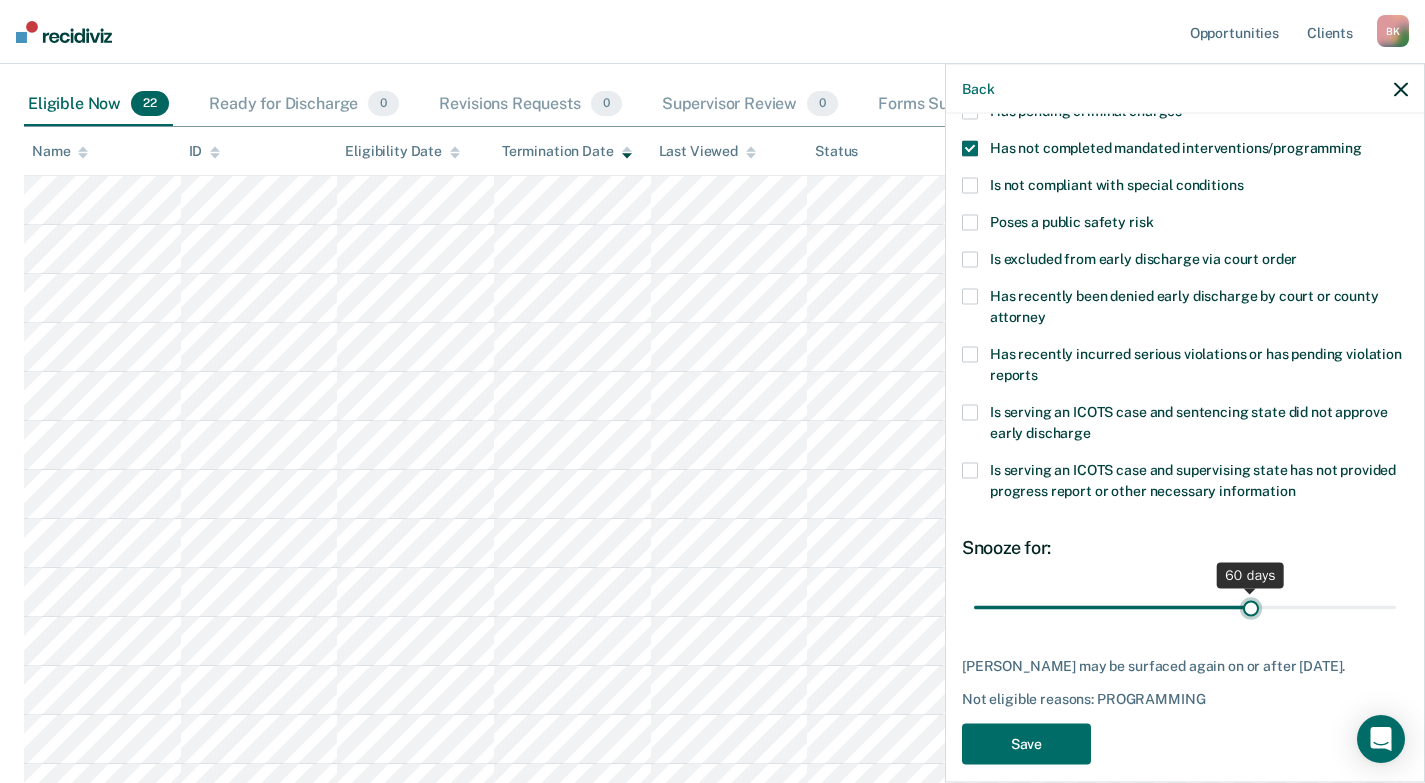 type on "60" 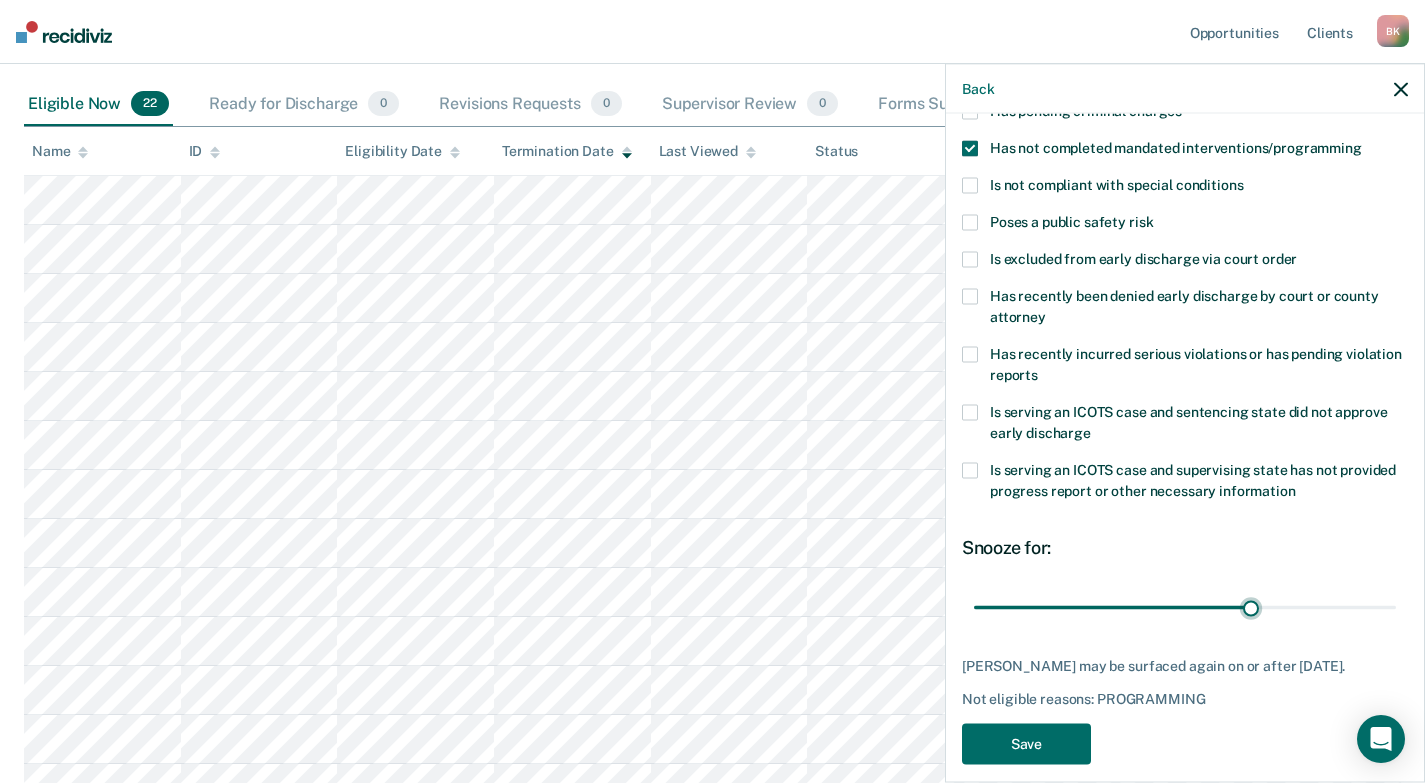 scroll, scrollTop: 220, scrollLeft: 0, axis: vertical 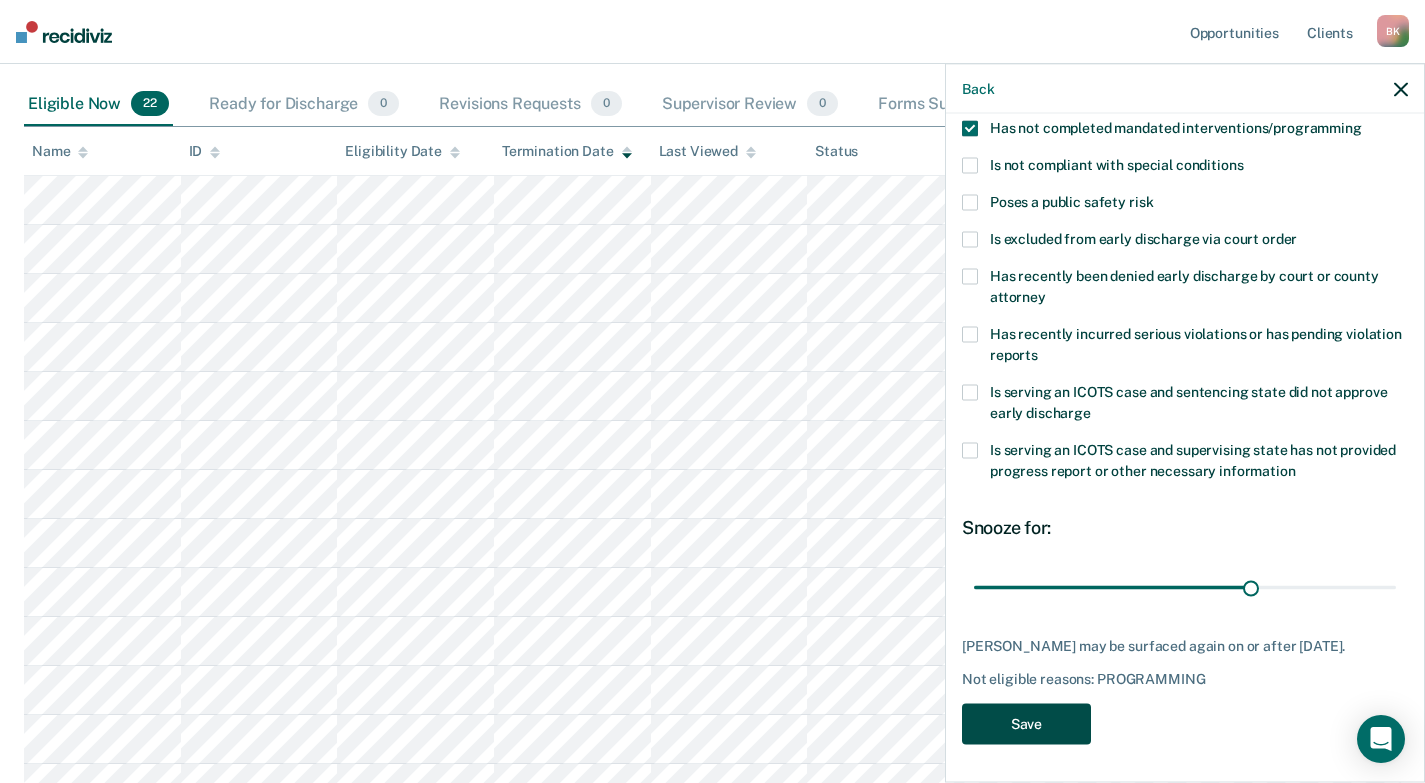 click on "Save" at bounding box center (1026, 724) 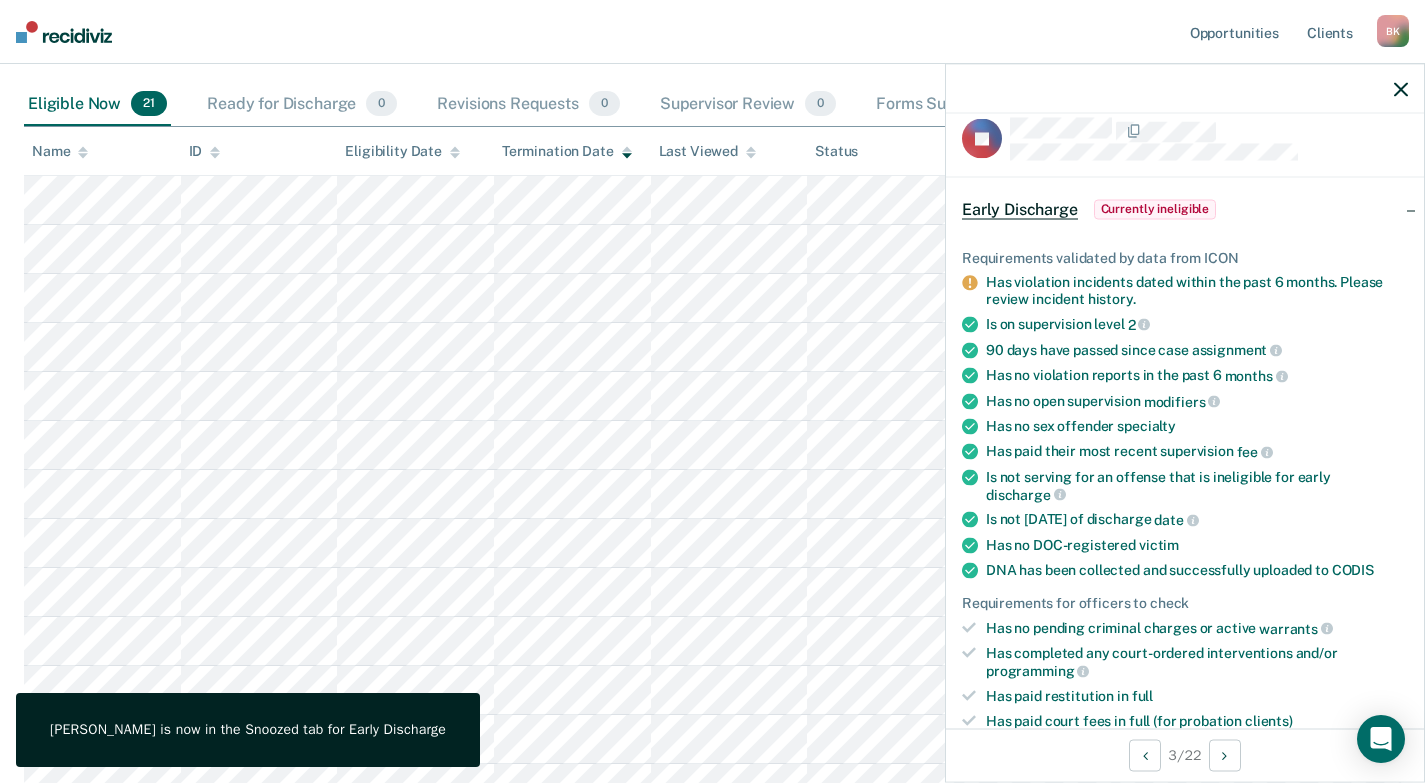 scroll, scrollTop: 0, scrollLeft: 0, axis: both 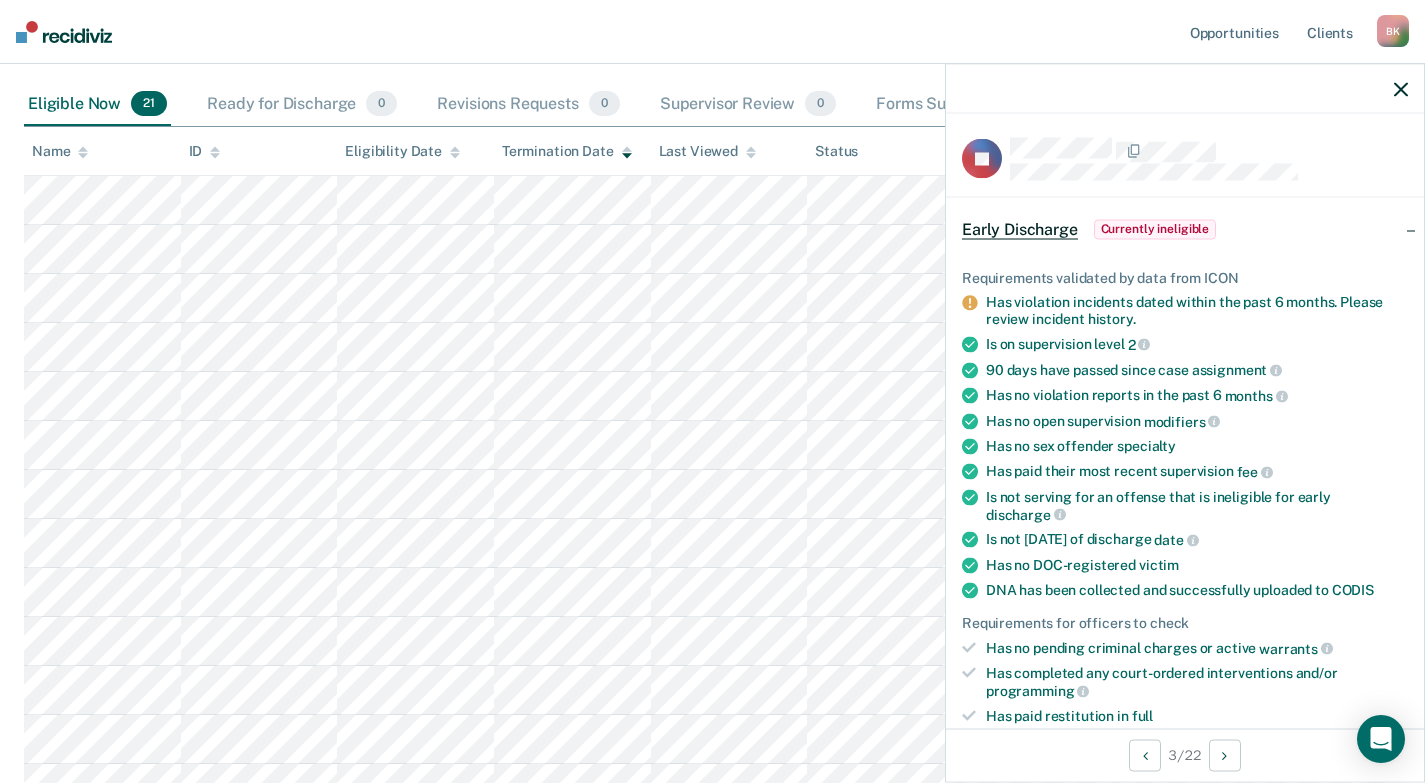 click at bounding box center [1185, 89] 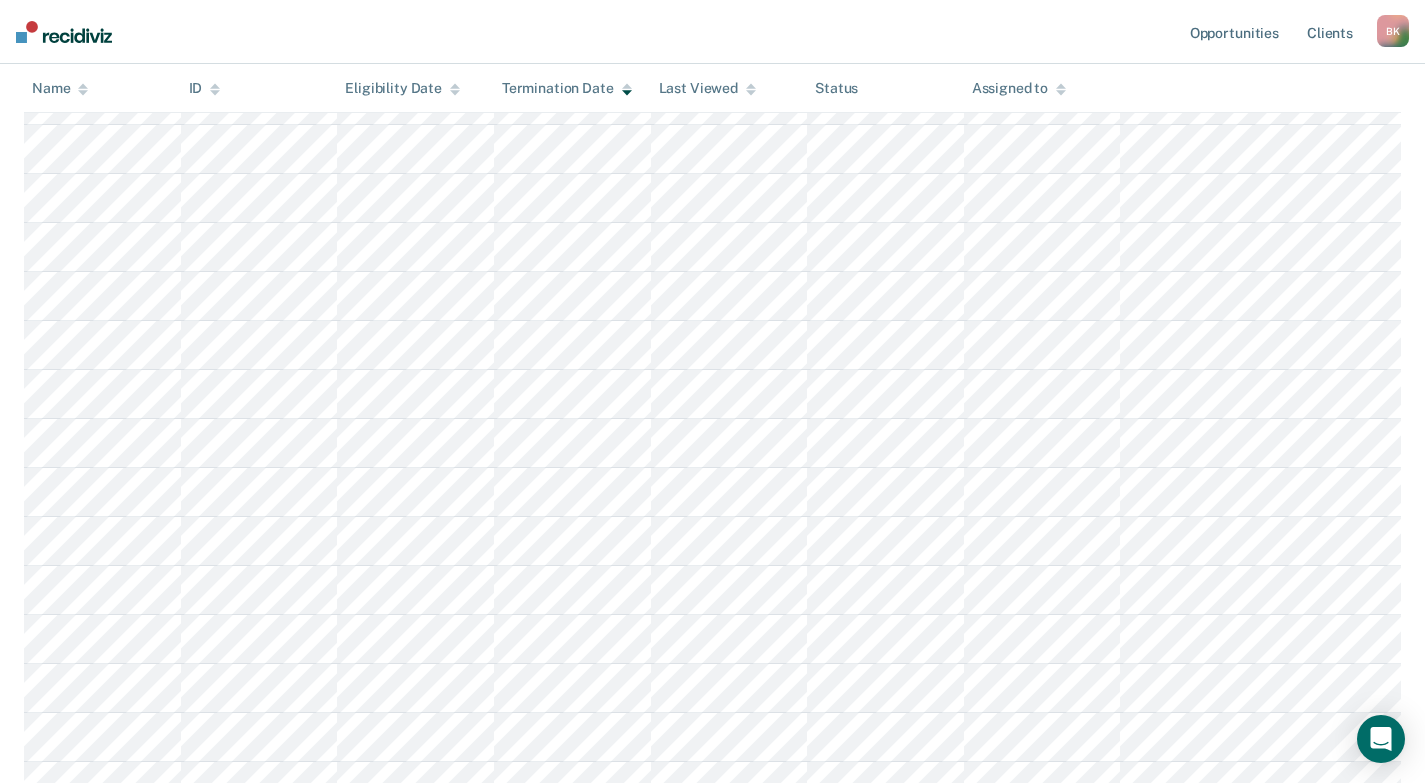 scroll, scrollTop: 400, scrollLeft: 0, axis: vertical 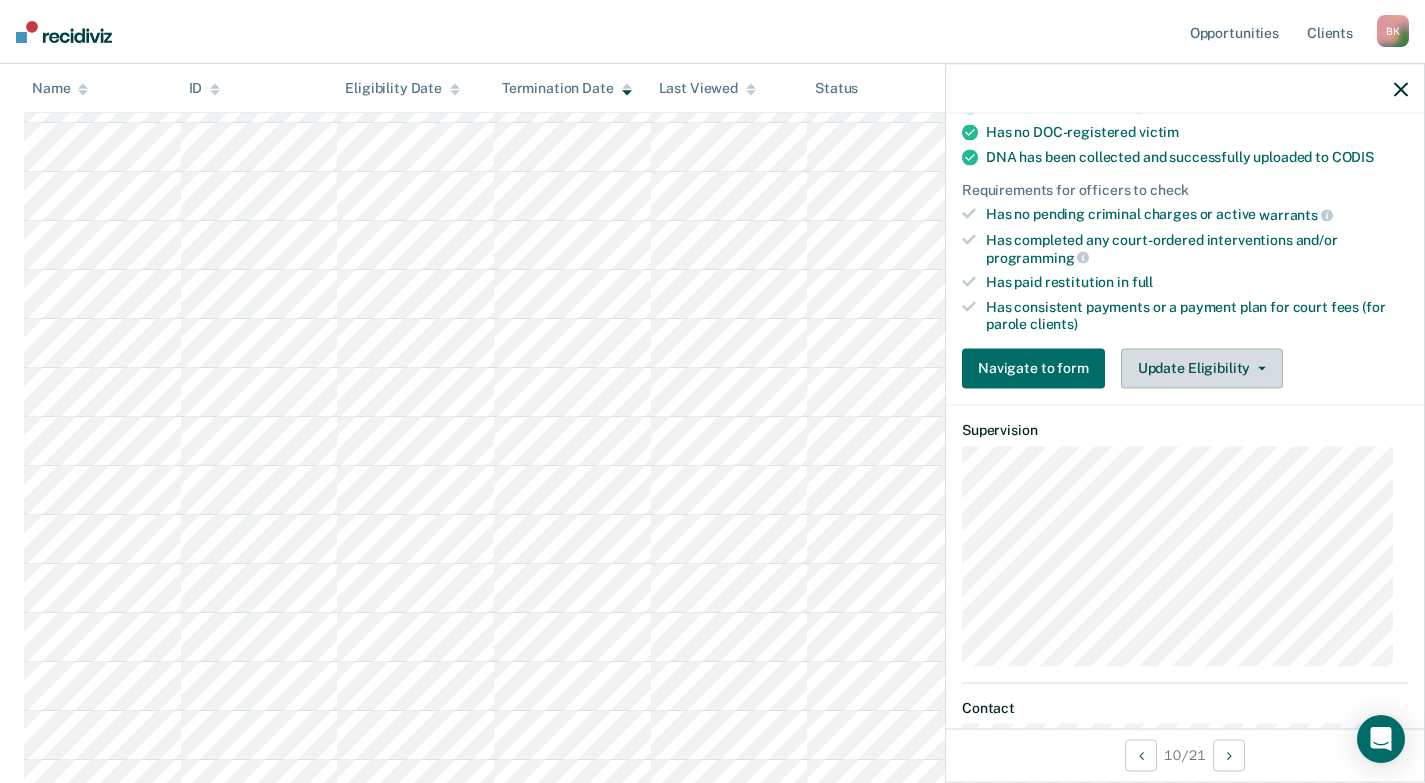 click on "Update Eligibility" at bounding box center (1202, 368) 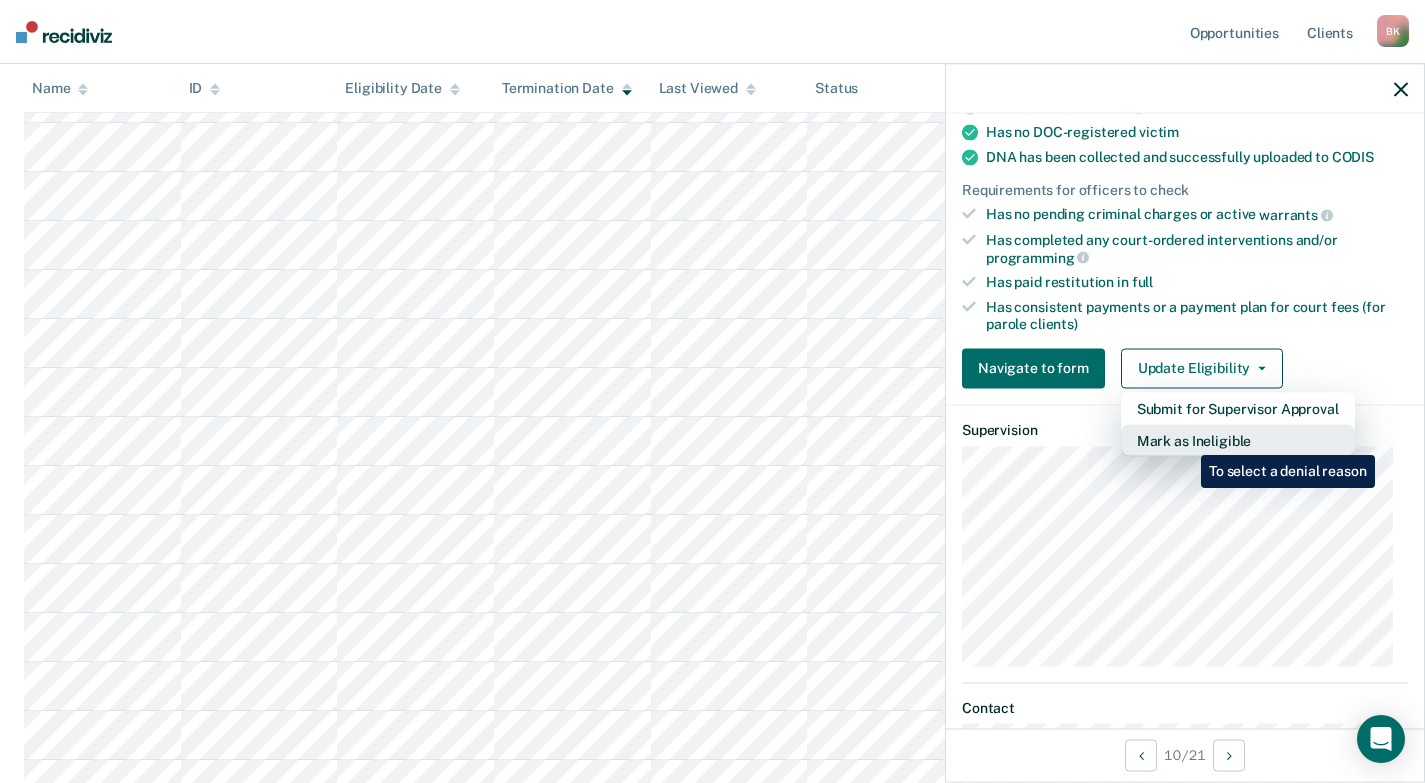 click on "Mark as Ineligible" at bounding box center [1238, 440] 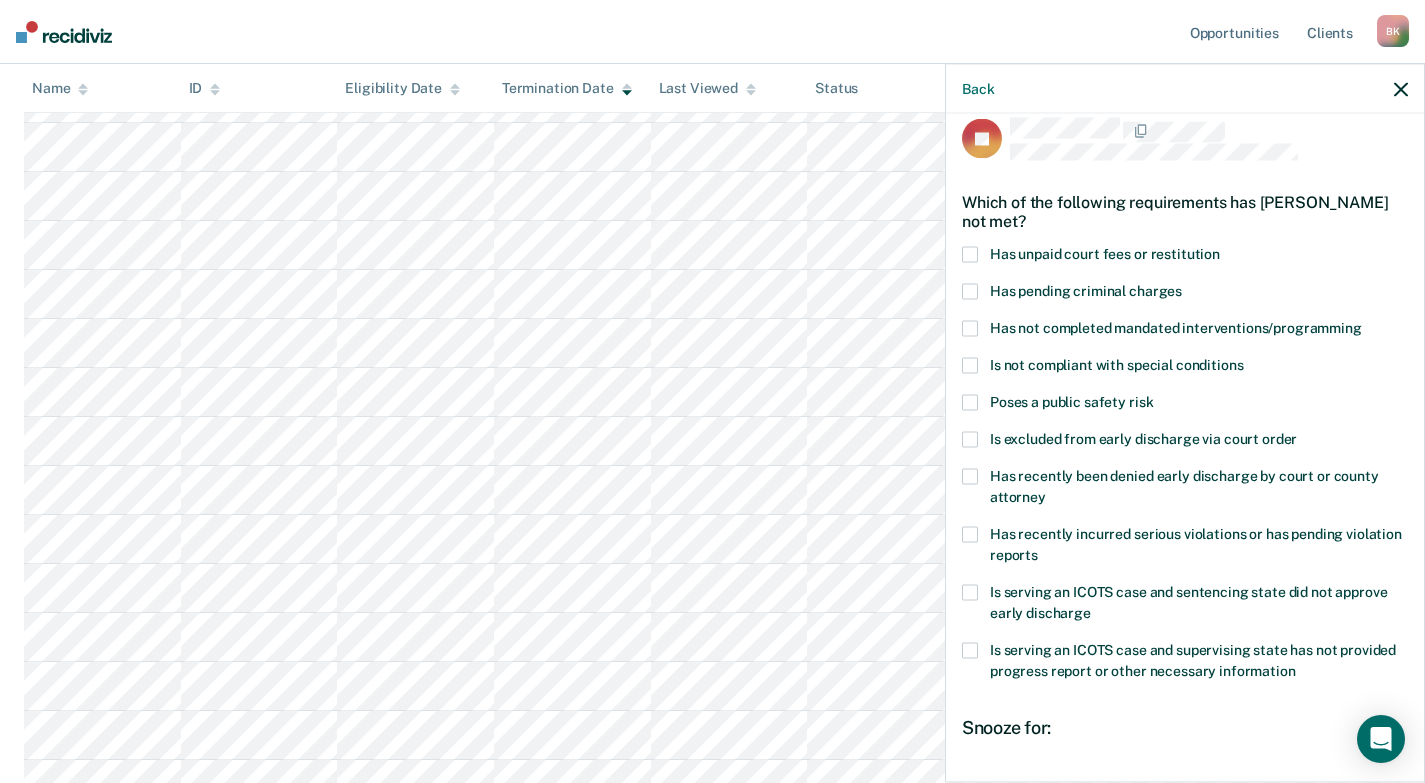 scroll, scrollTop: 0, scrollLeft: 0, axis: both 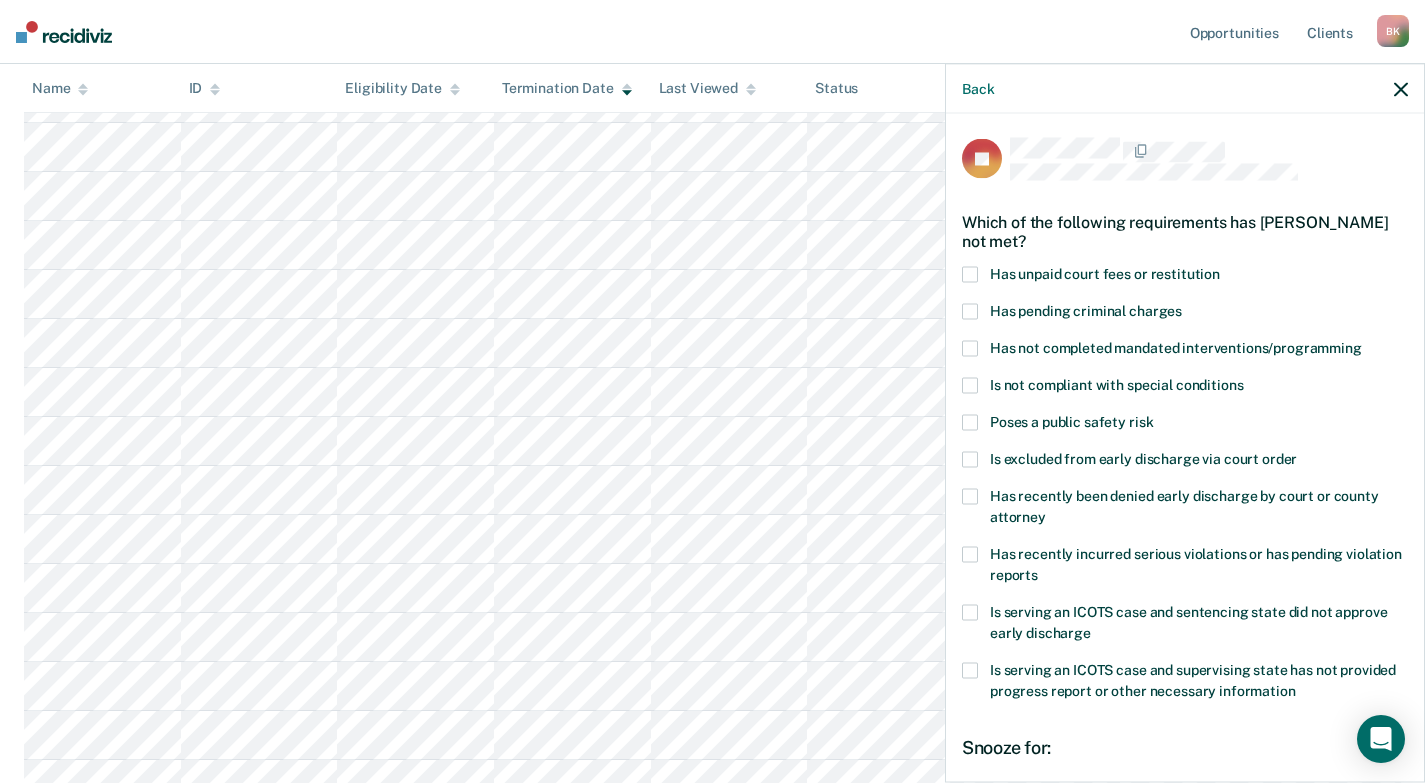 click 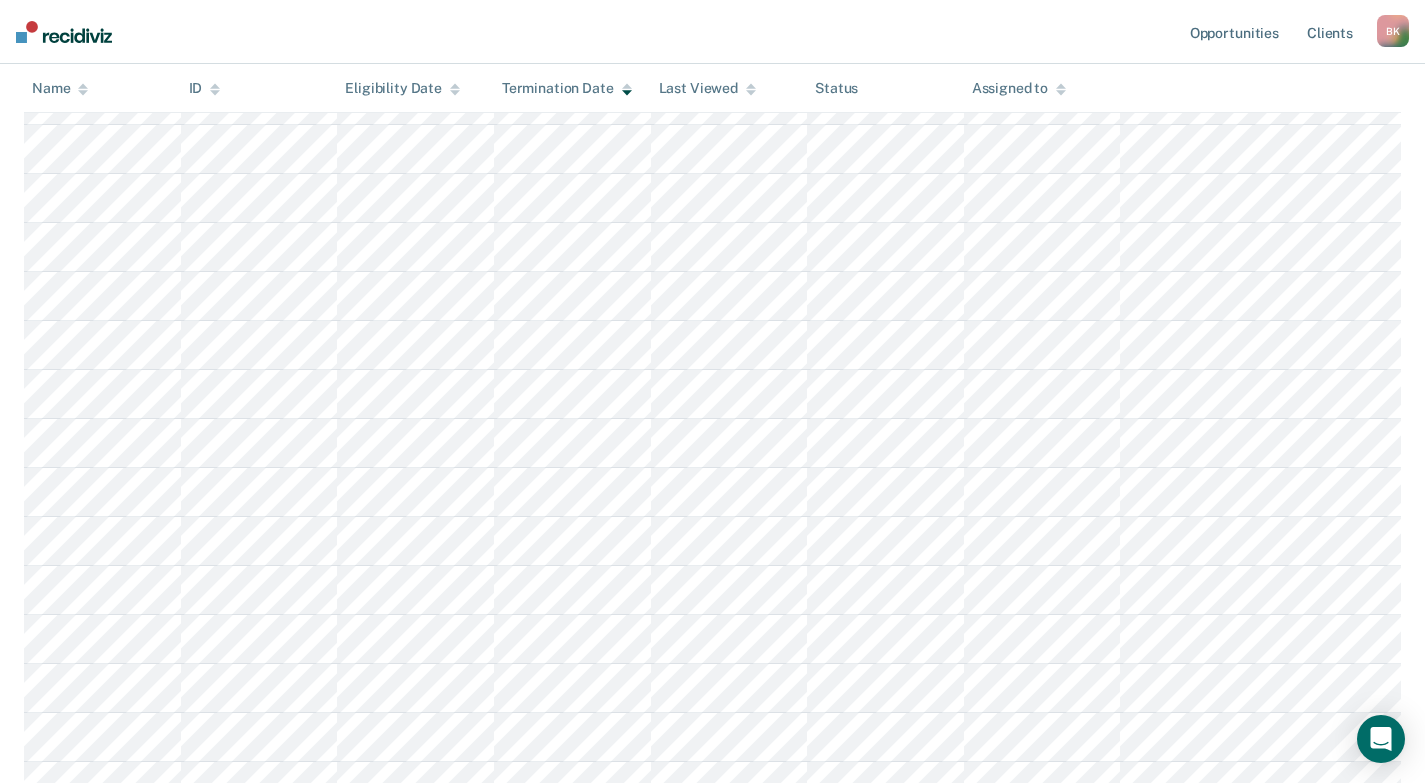 scroll, scrollTop: 200, scrollLeft: 0, axis: vertical 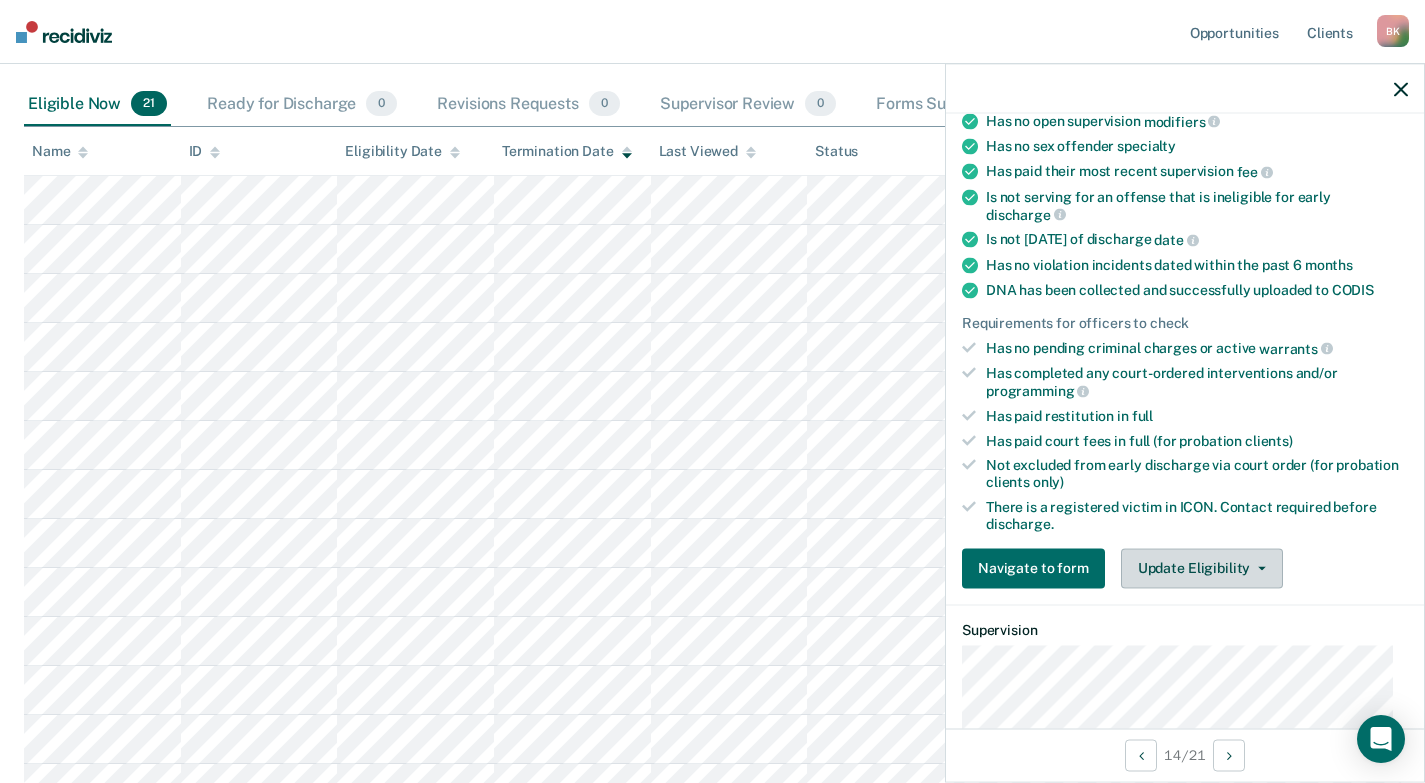 click on "Update Eligibility" at bounding box center (1202, 568) 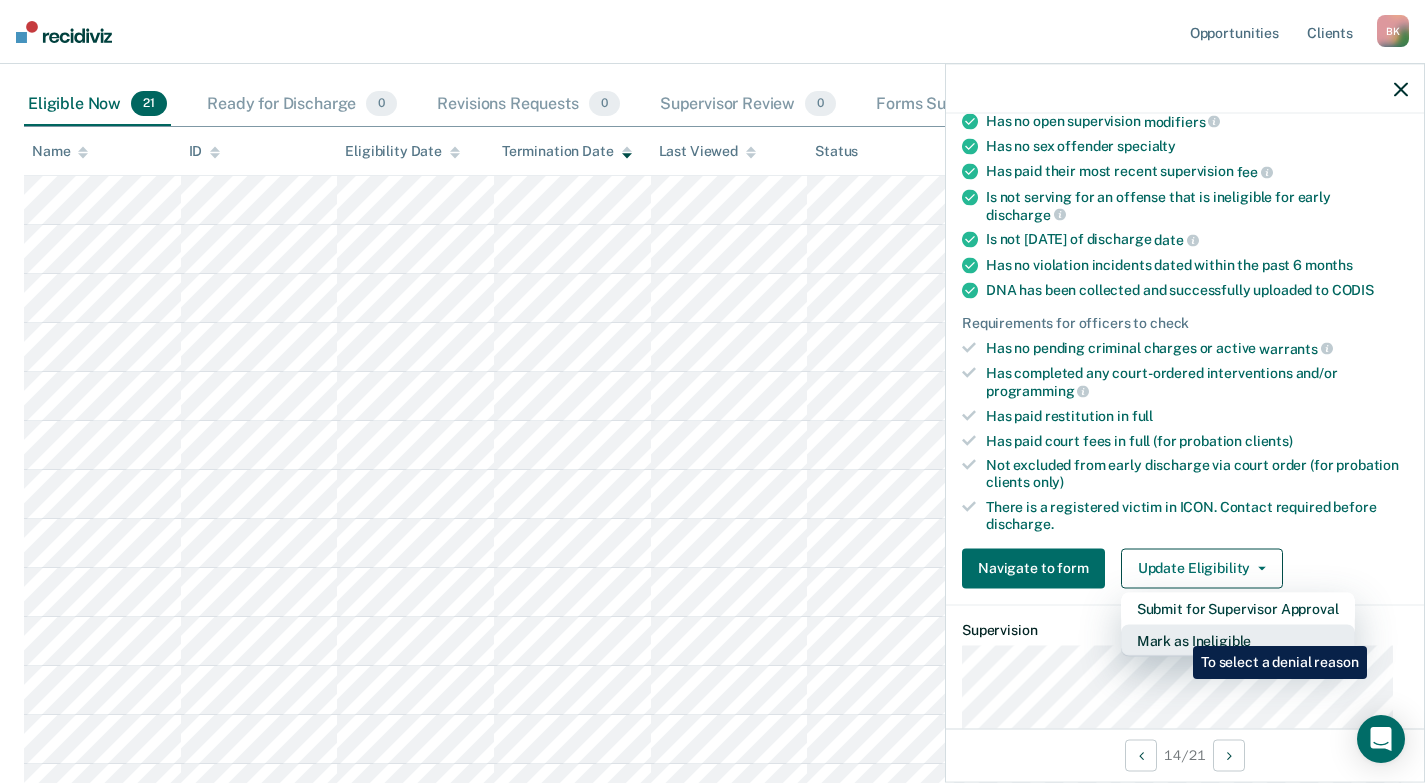 click on "Mark as Ineligible" at bounding box center (1238, 640) 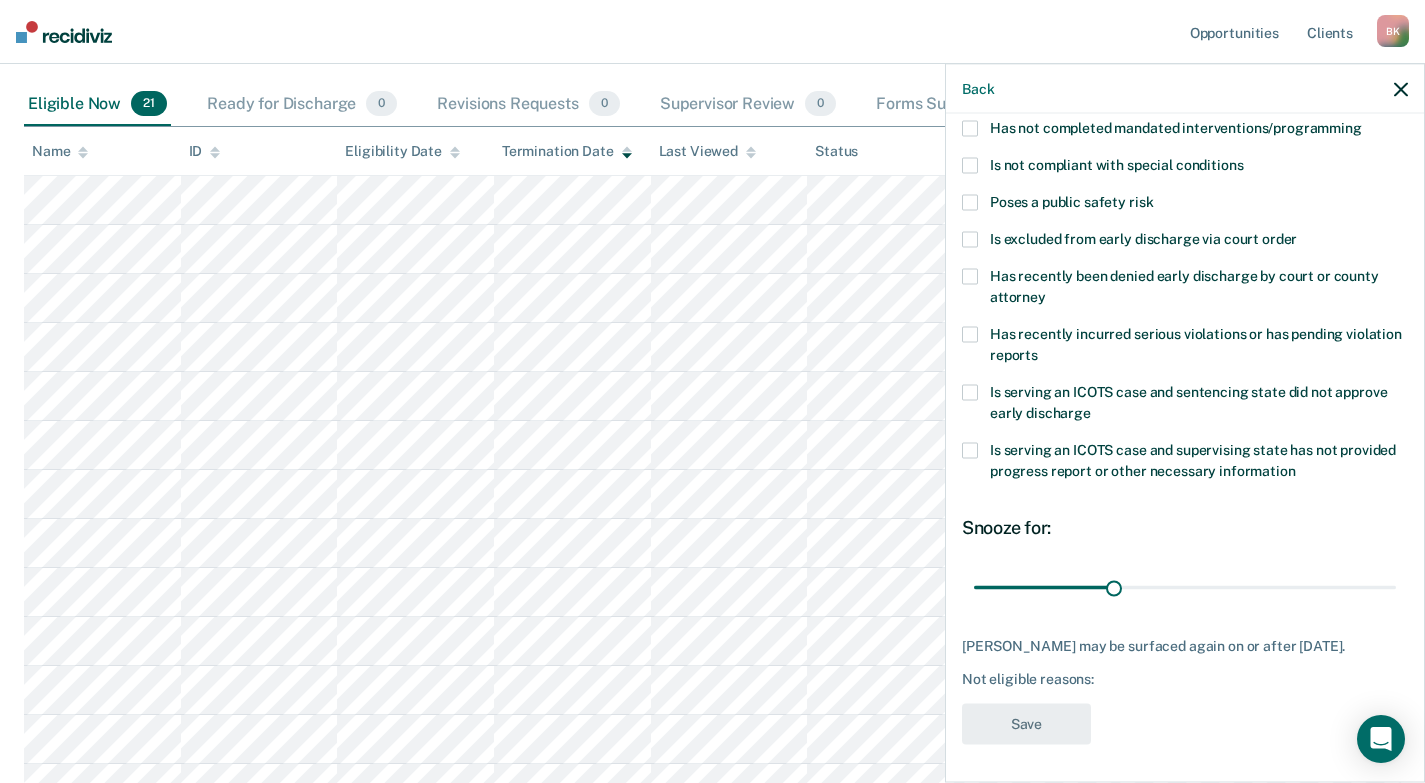 scroll, scrollTop: 20, scrollLeft: 0, axis: vertical 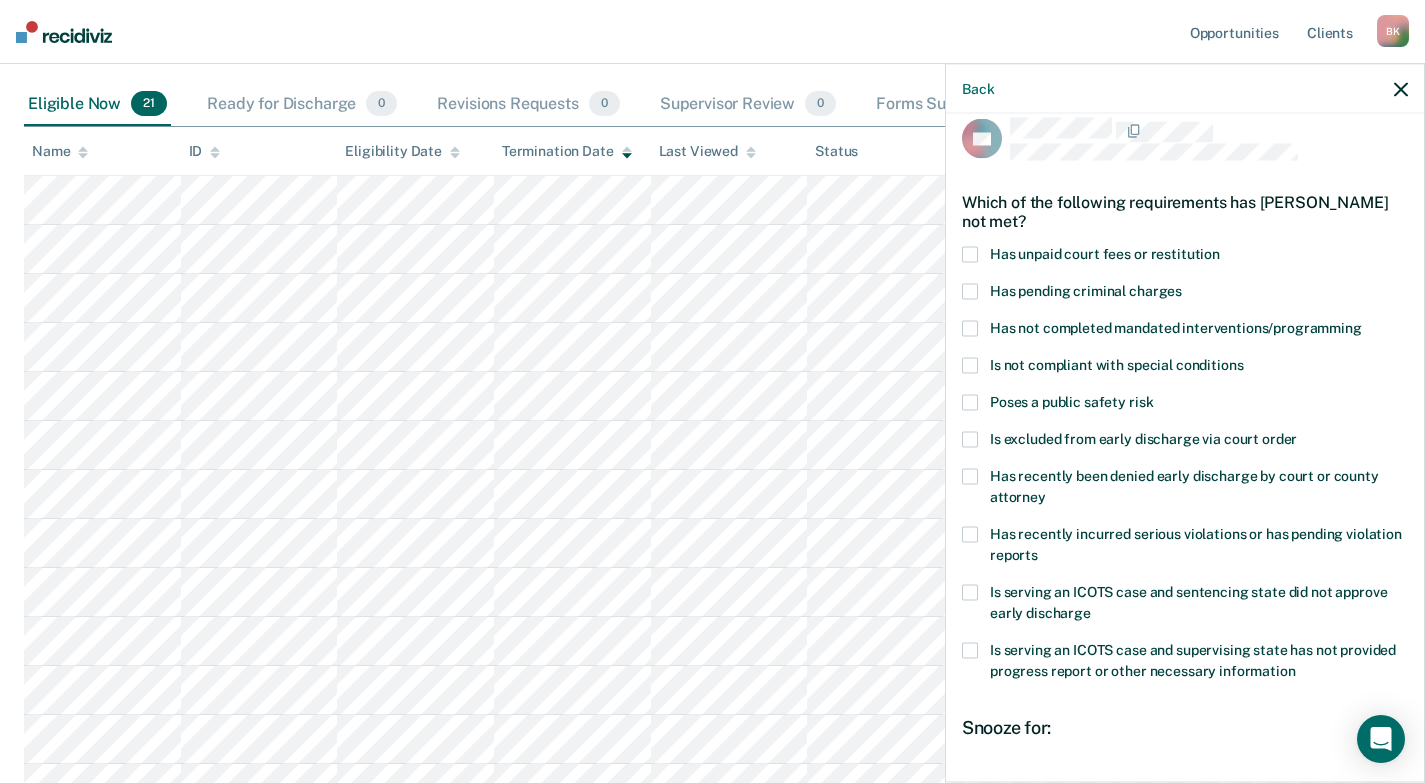 click at bounding box center (970, 255) 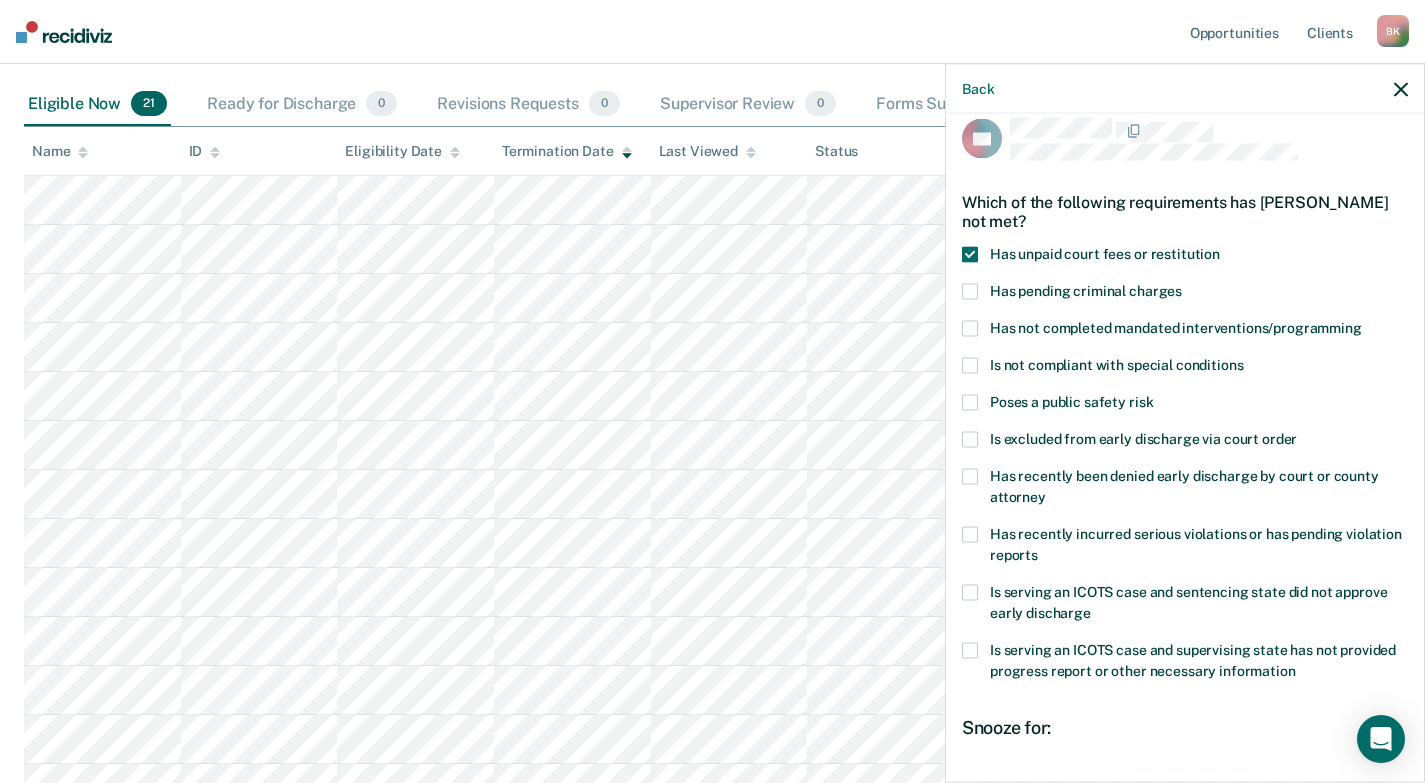 scroll, scrollTop: 220, scrollLeft: 0, axis: vertical 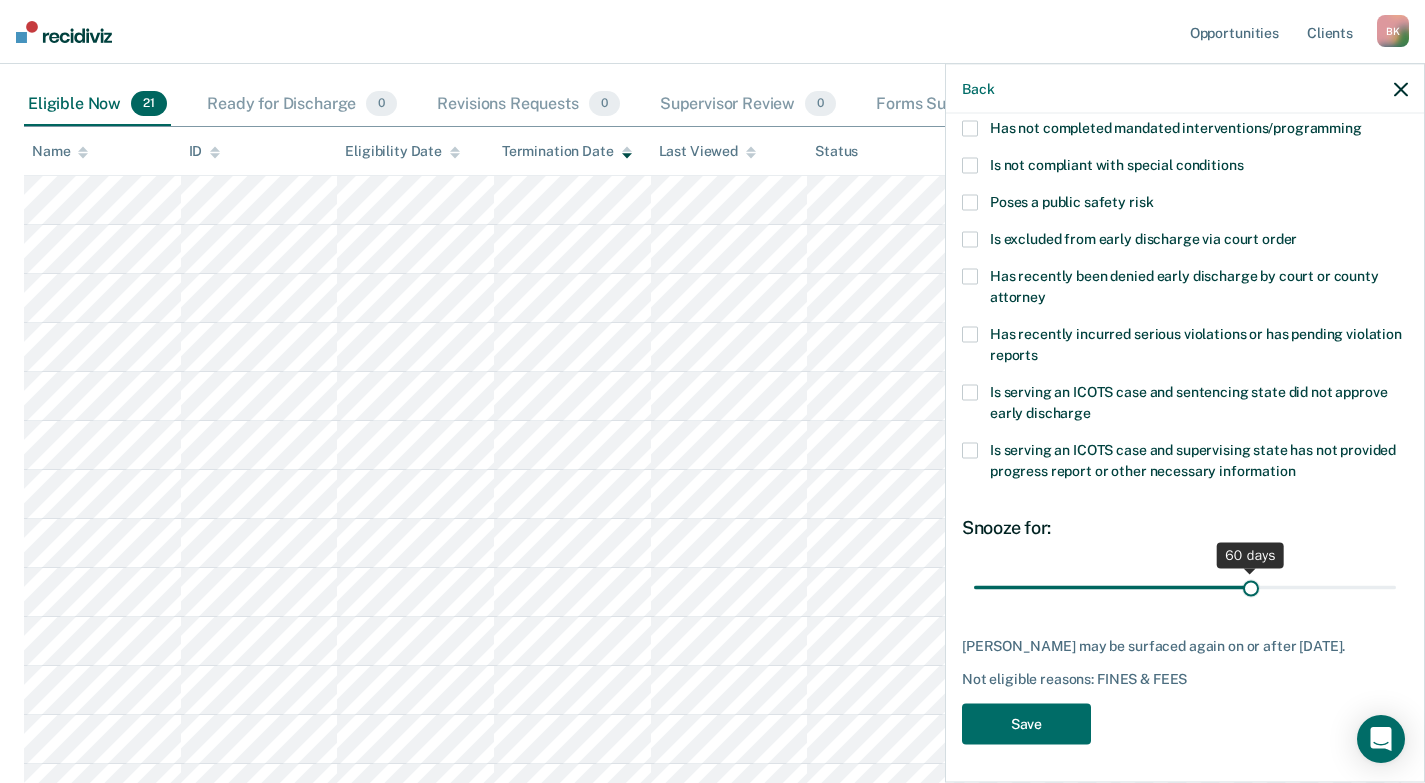 drag, startPoint x: 1111, startPoint y: 589, endPoint x: 1242, endPoint y: 589, distance: 131 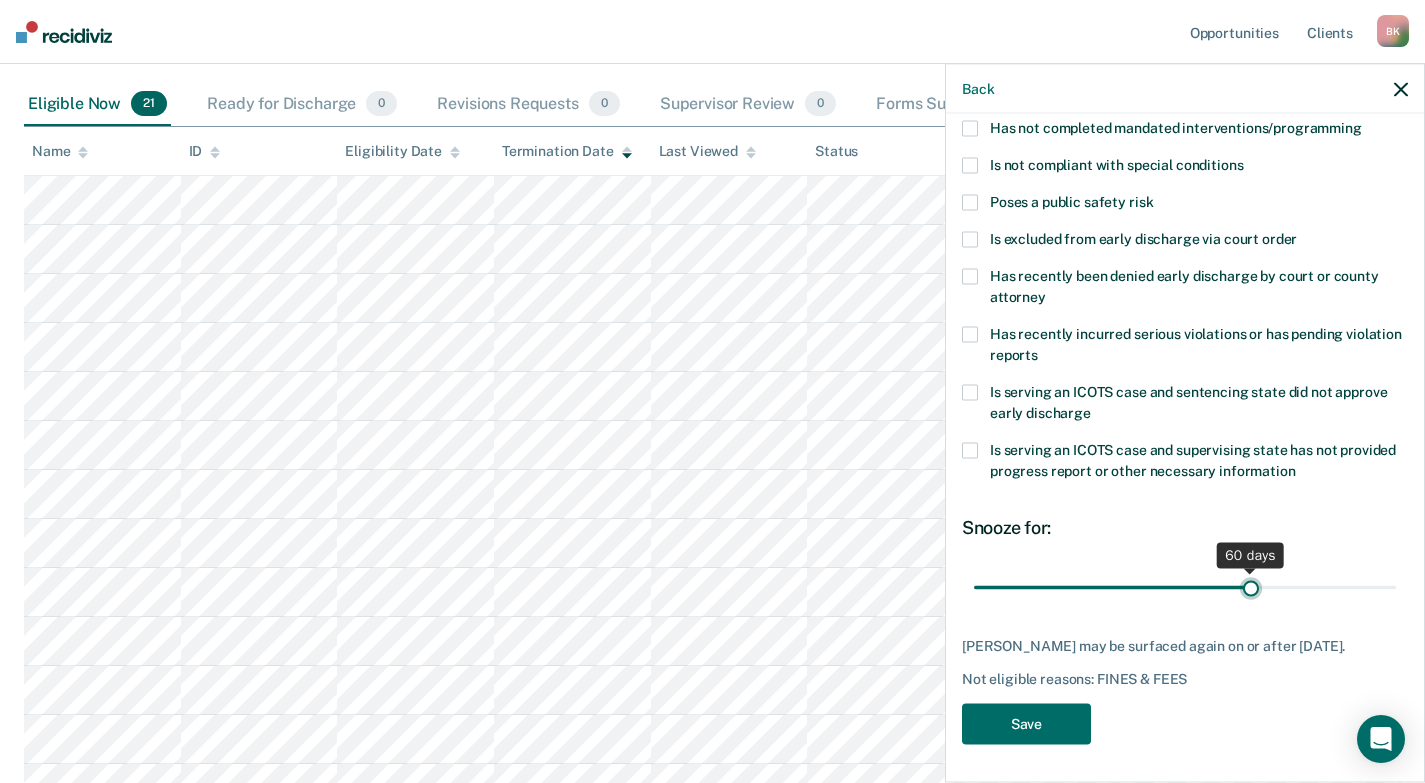 type on "60" 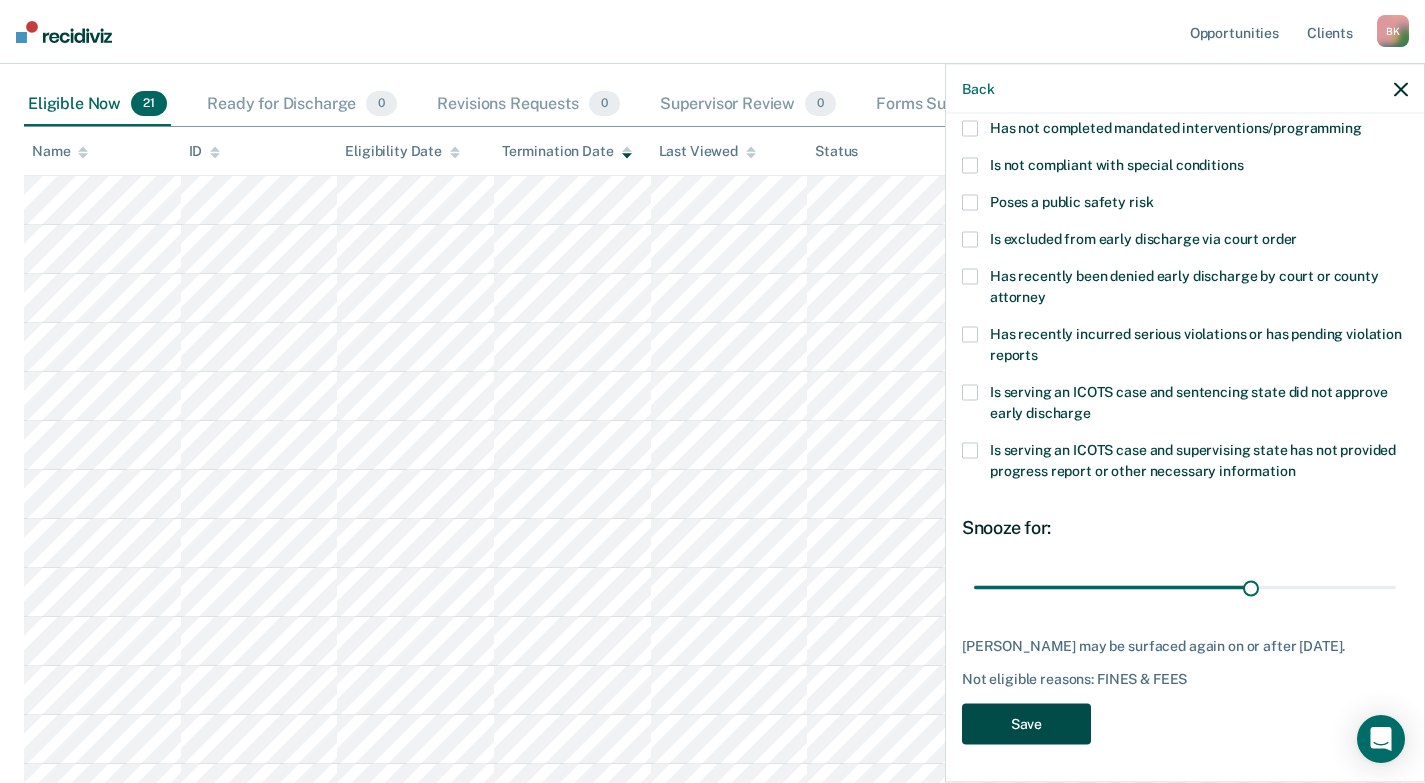click on "Save" at bounding box center (1026, 724) 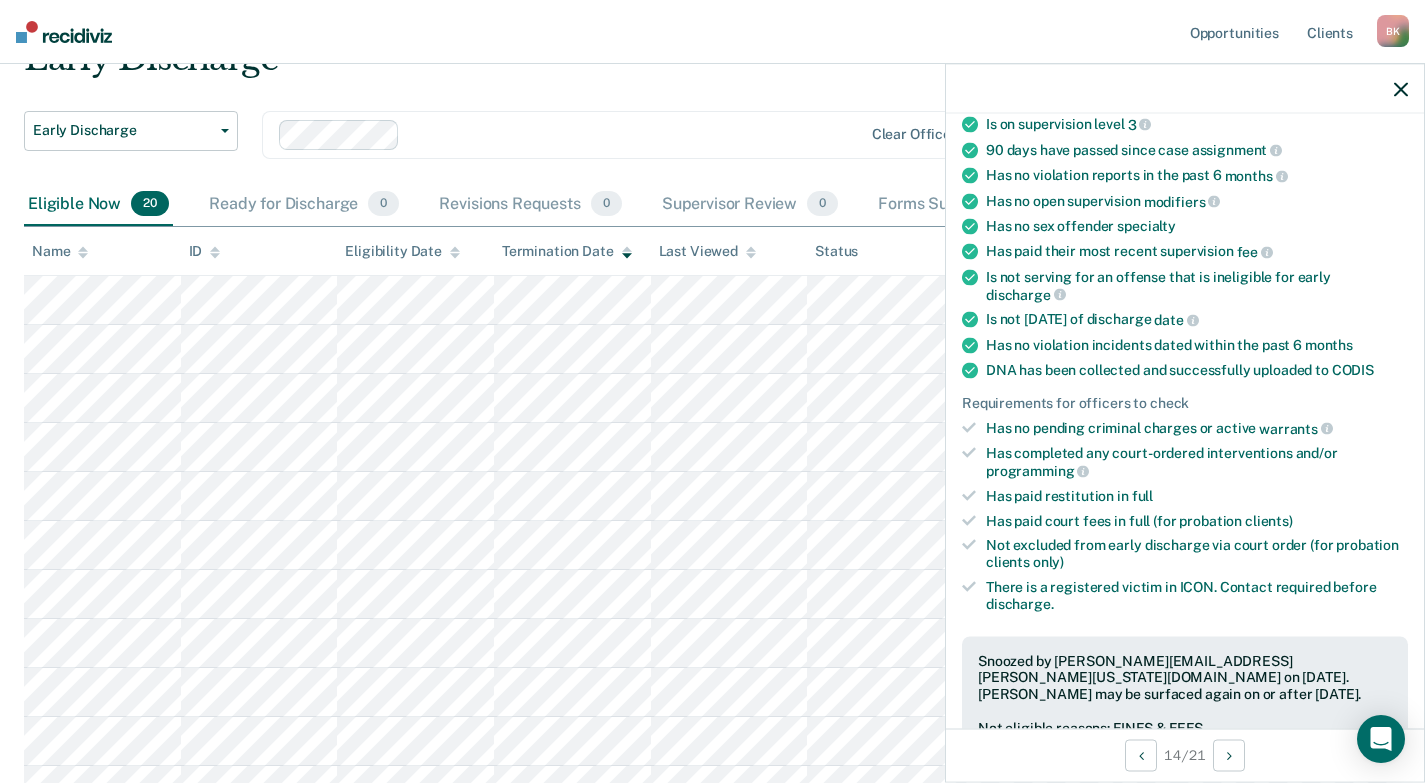 scroll, scrollTop: 200, scrollLeft: 0, axis: vertical 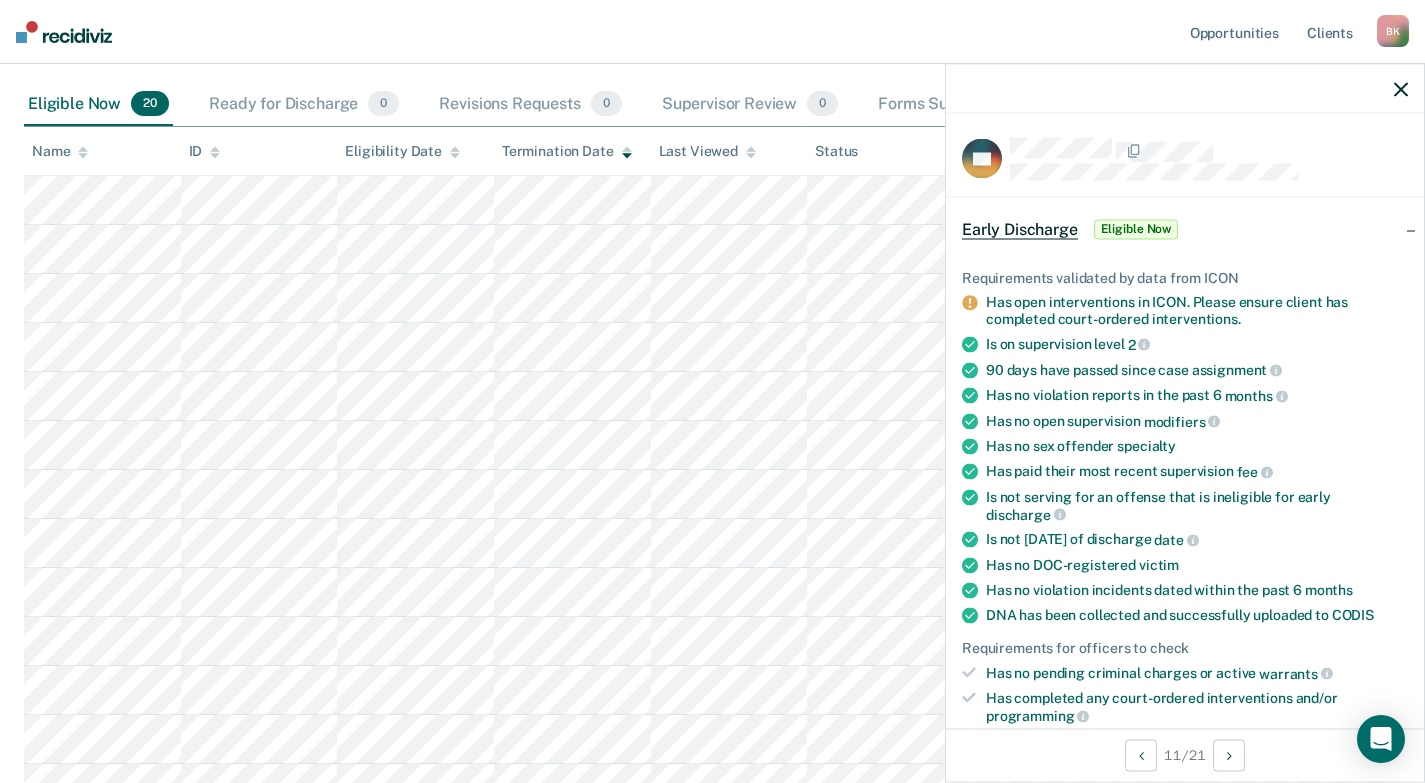 click 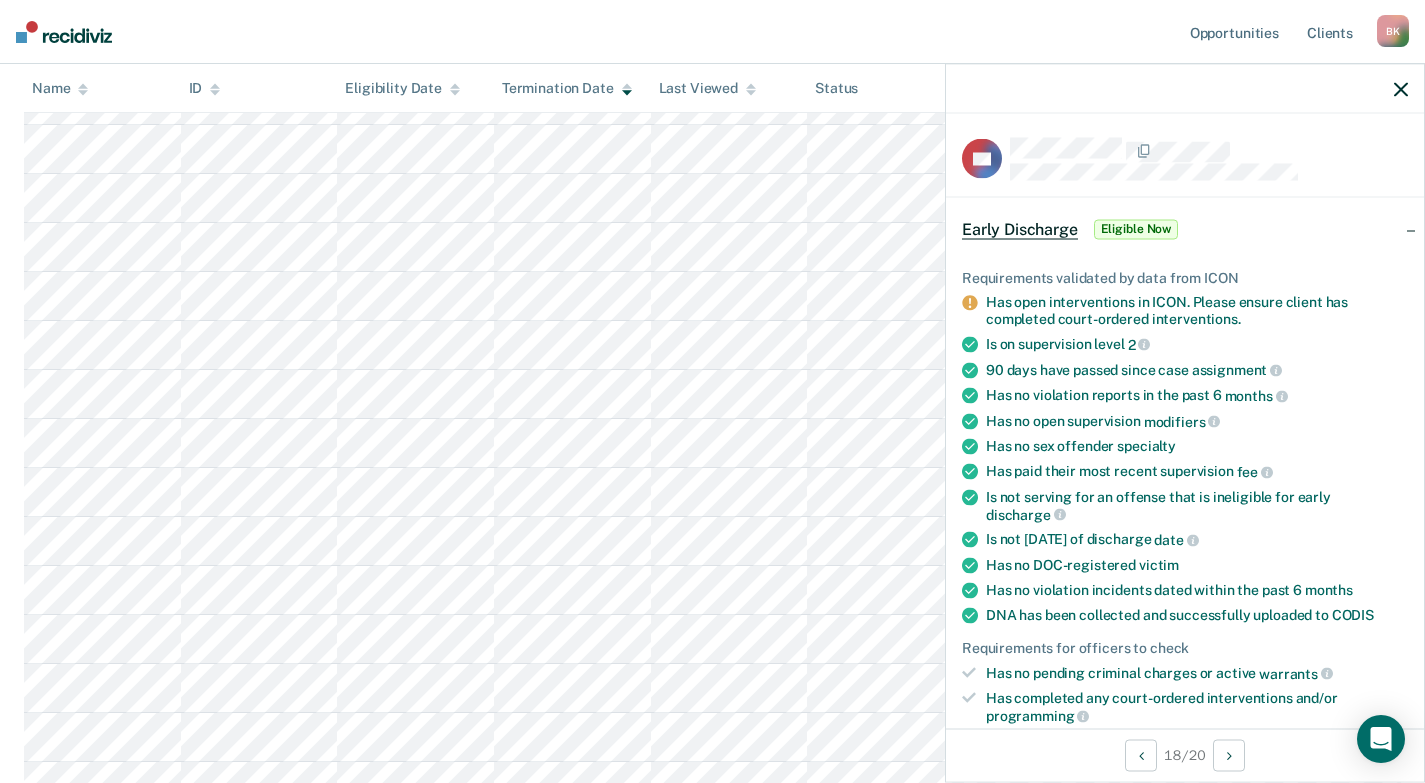 scroll, scrollTop: 400, scrollLeft: 0, axis: vertical 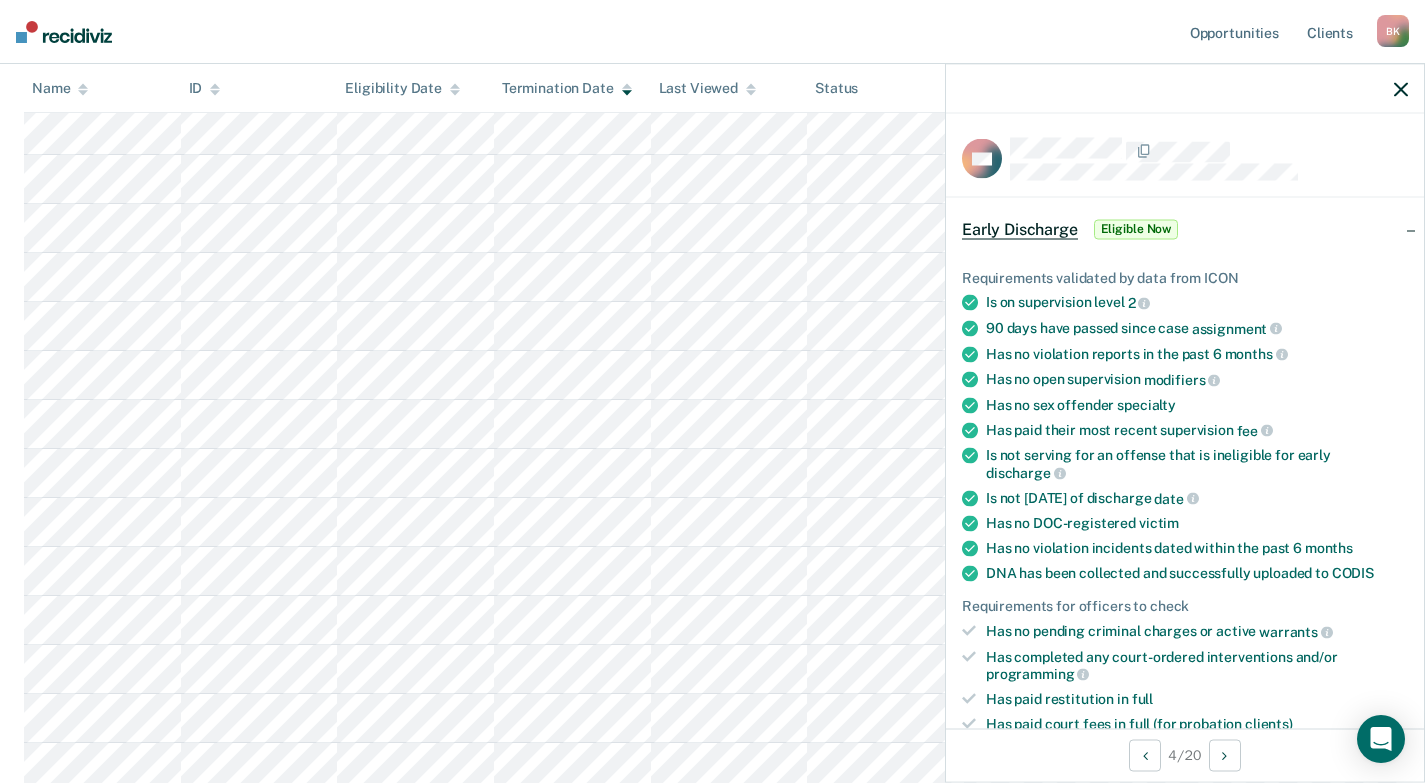click 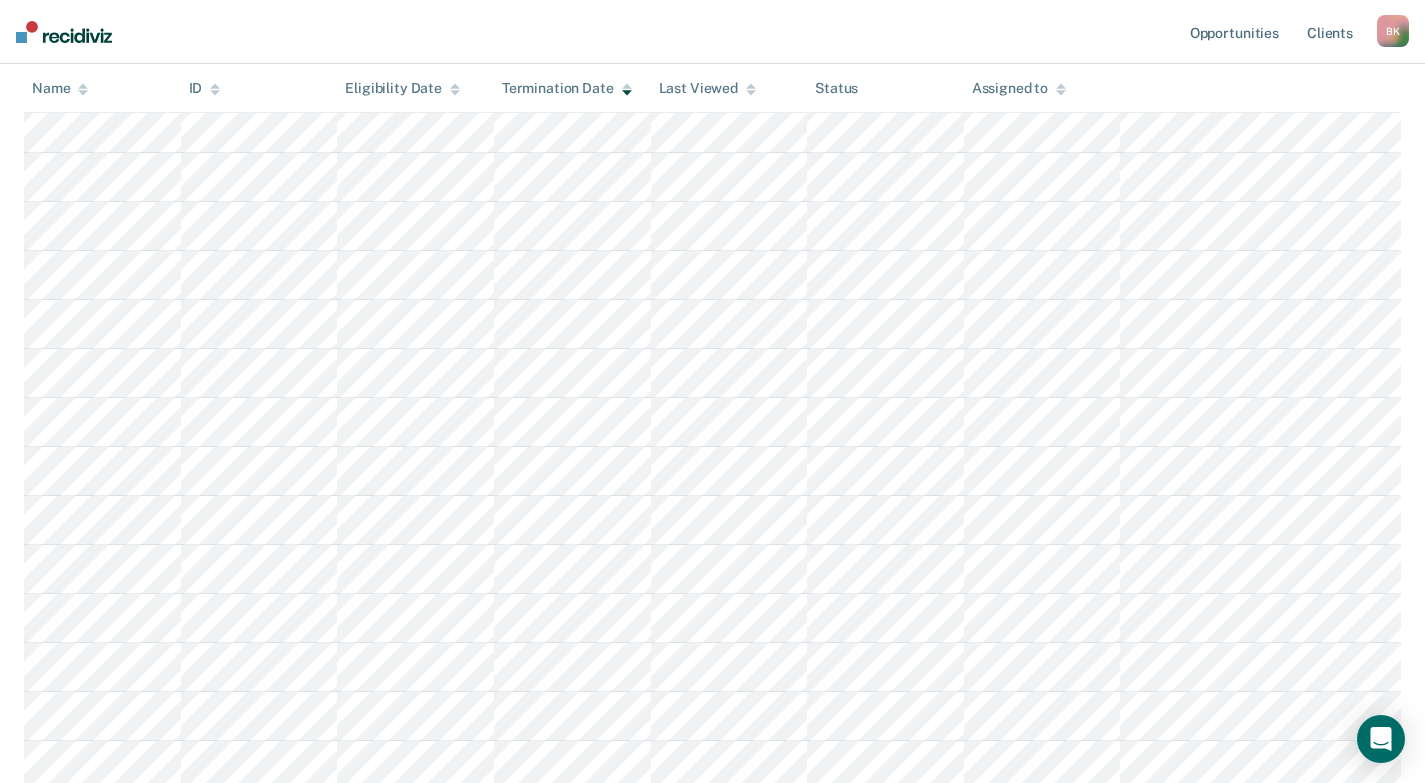 scroll, scrollTop: 417, scrollLeft: 0, axis: vertical 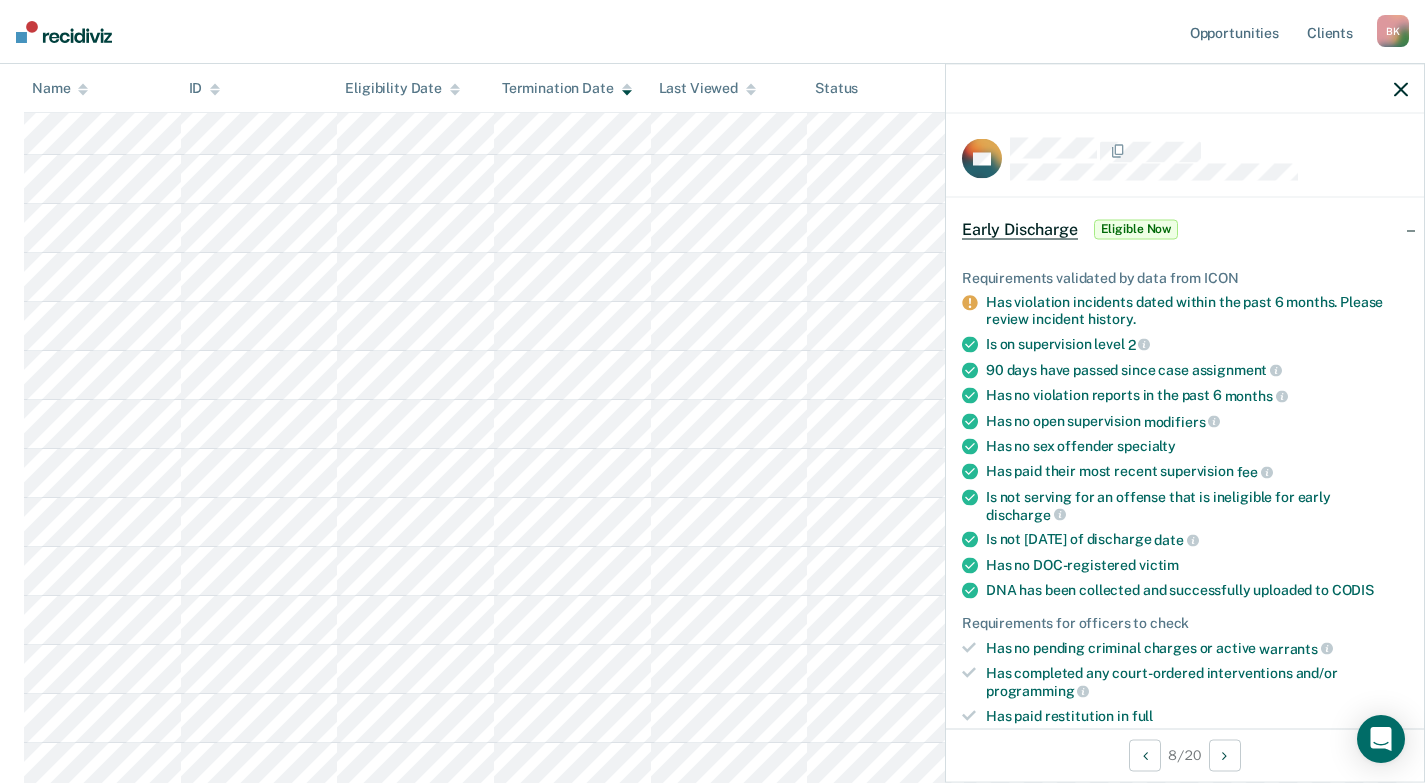 click at bounding box center (1185, 89) 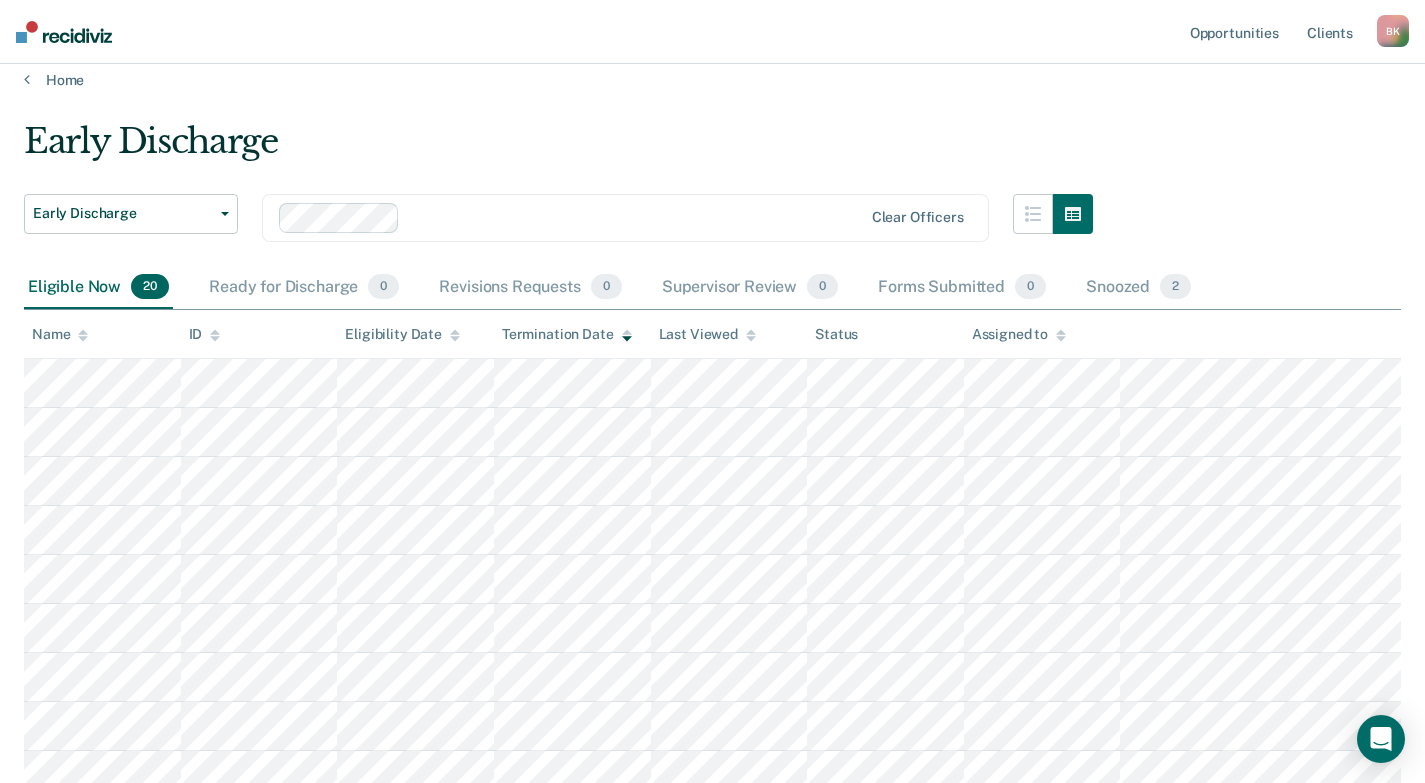 scroll, scrollTop: 0, scrollLeft: 0, axis: both 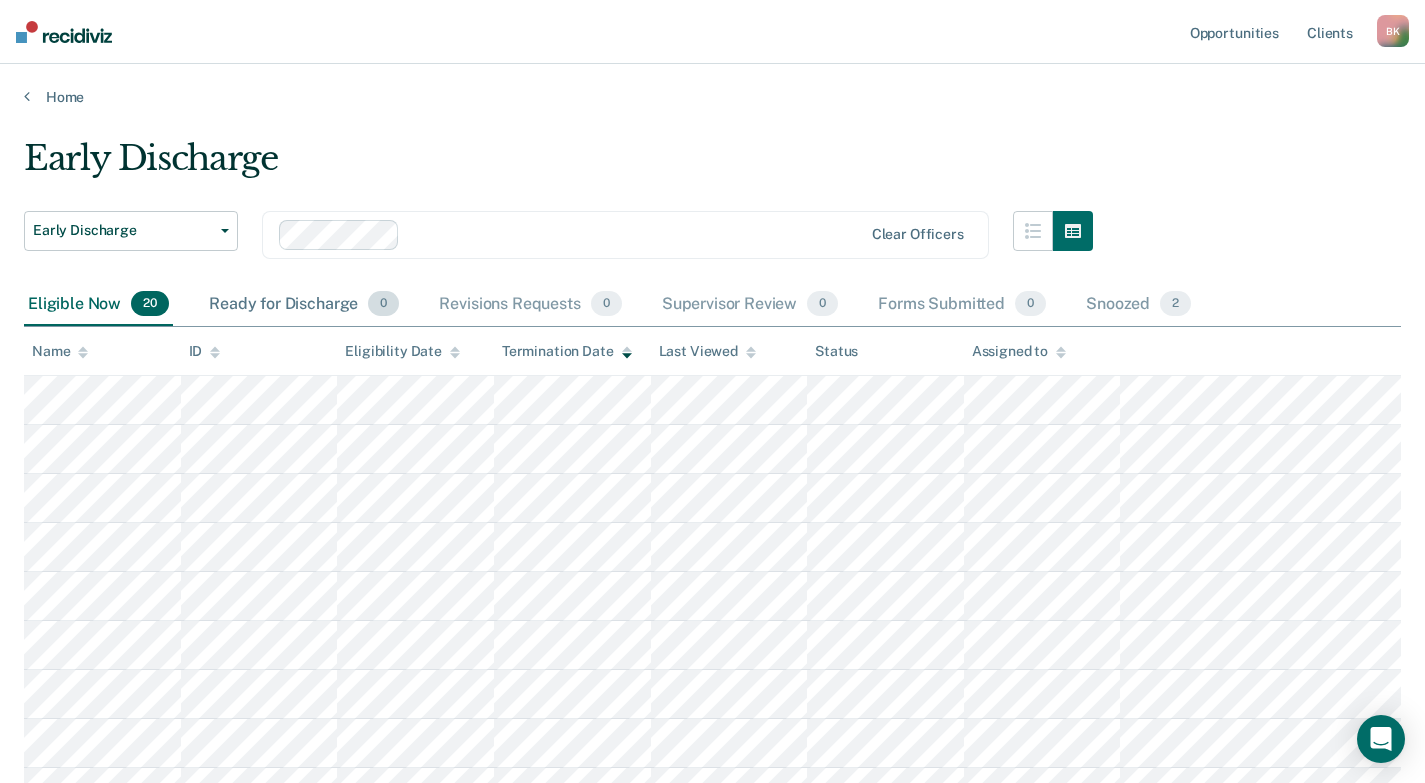 click on "Ready for Discharge 0" at bounding box center (304, 305) 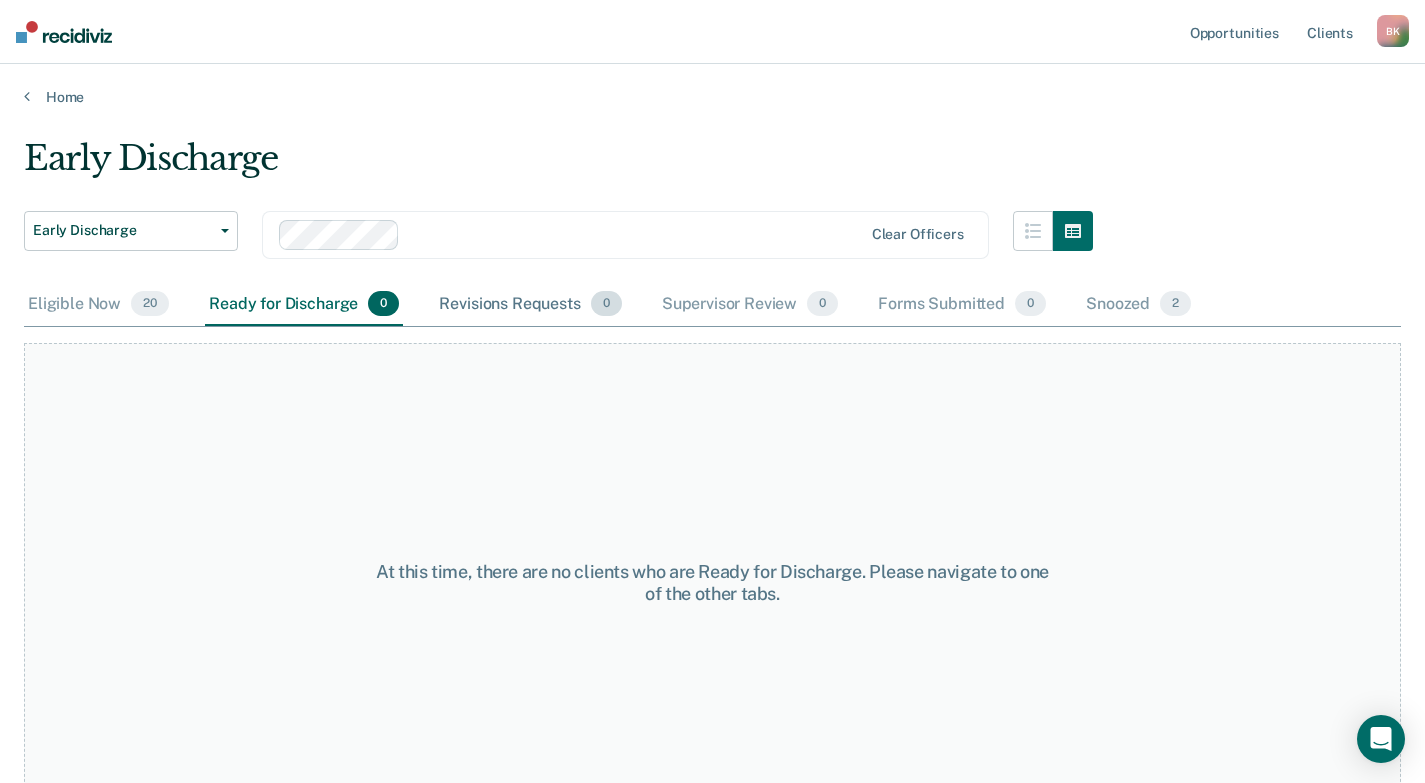 click on "Revisions Requests 0" at bounding box center (530, 305) 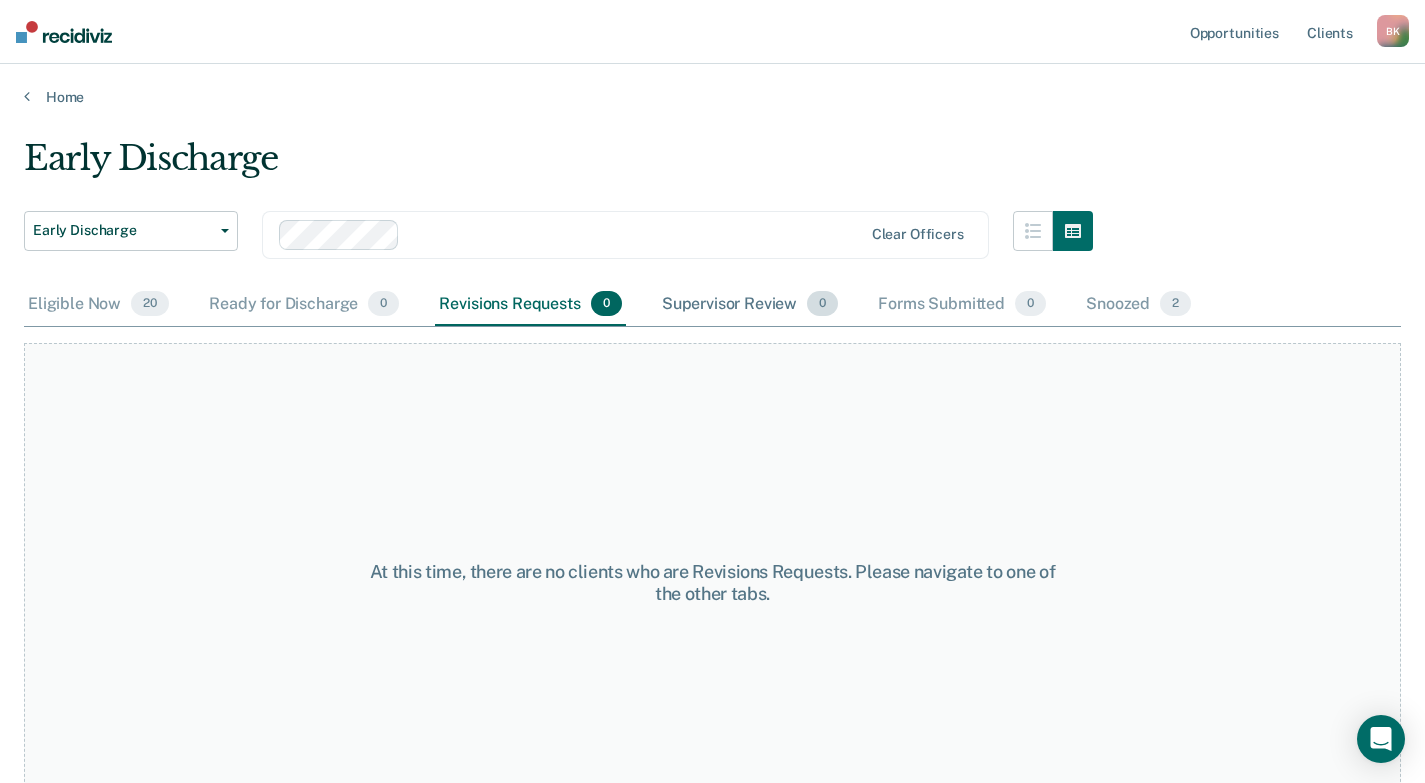 click on "Supervisor Review 0" at bounding box center [750, 305] 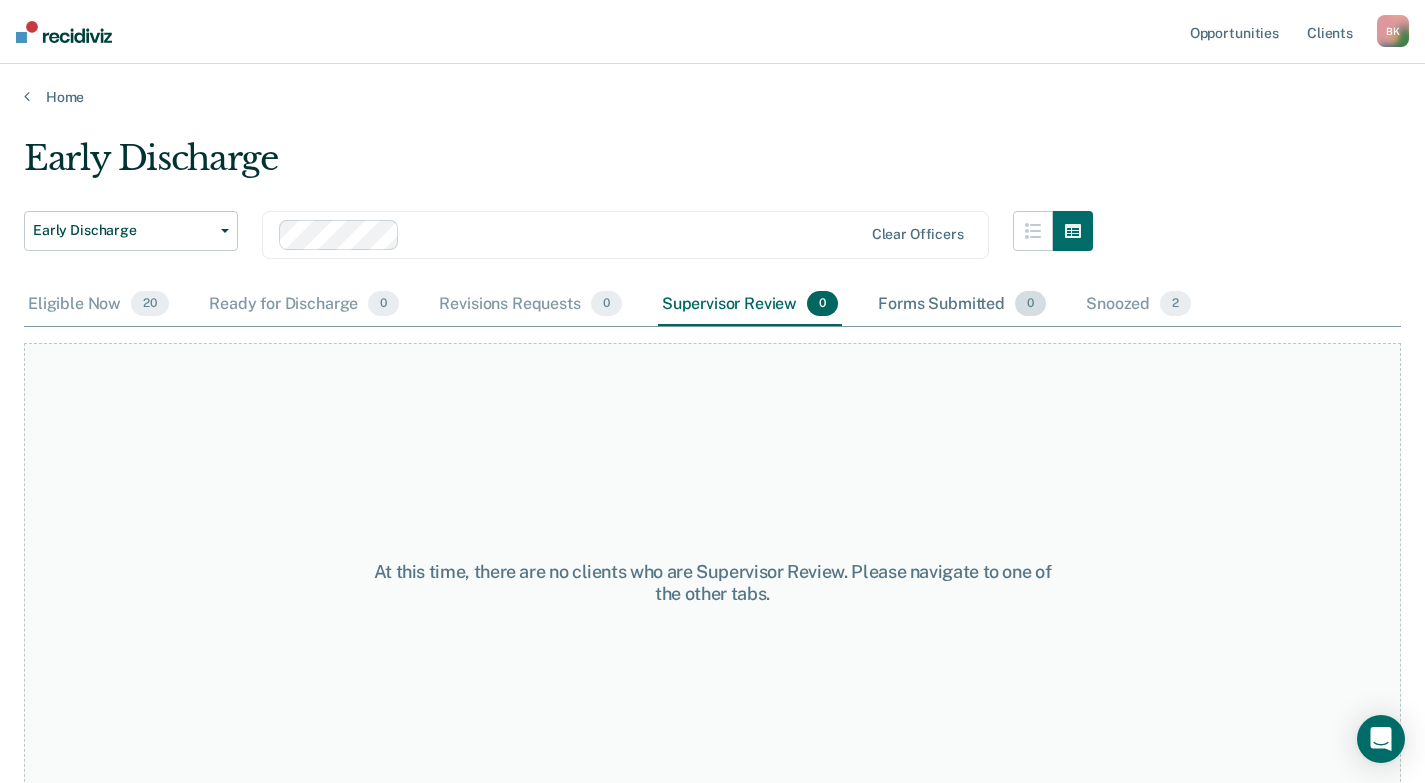 click on "Forms Submitted 0" at bounding box center (962, 305) 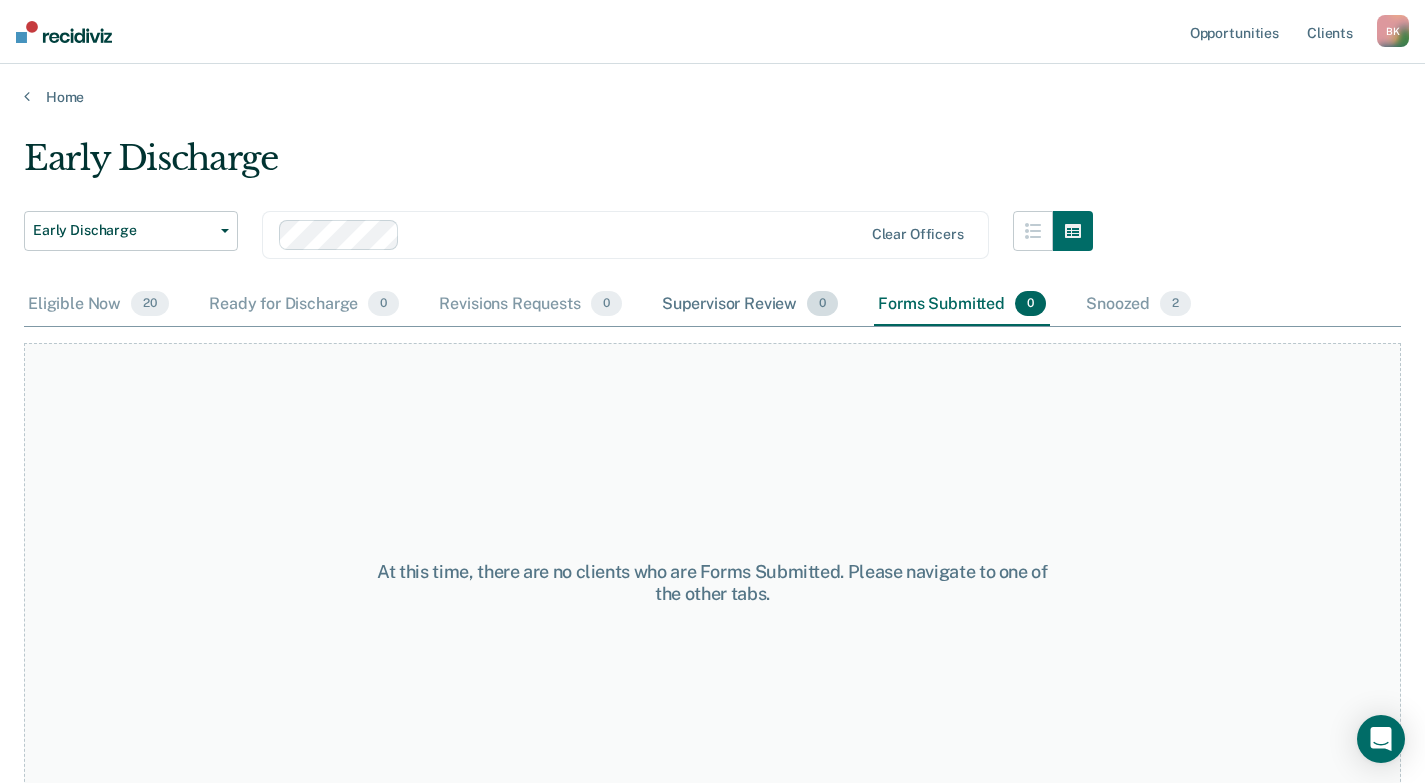 click on "Supervisor Review 0" at bounding box center [750, 305] 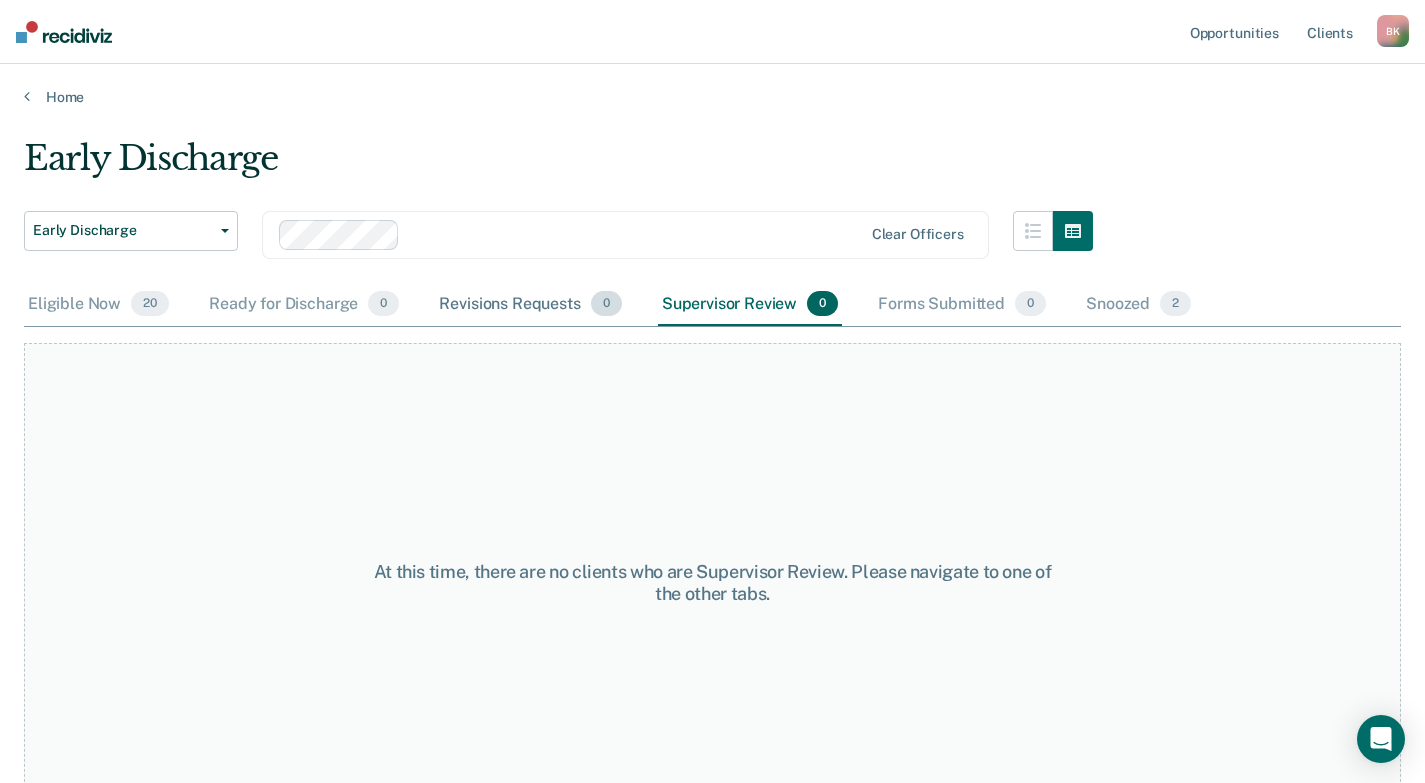 click on "Revisions Requests 0" at bounding box center (530, 305) 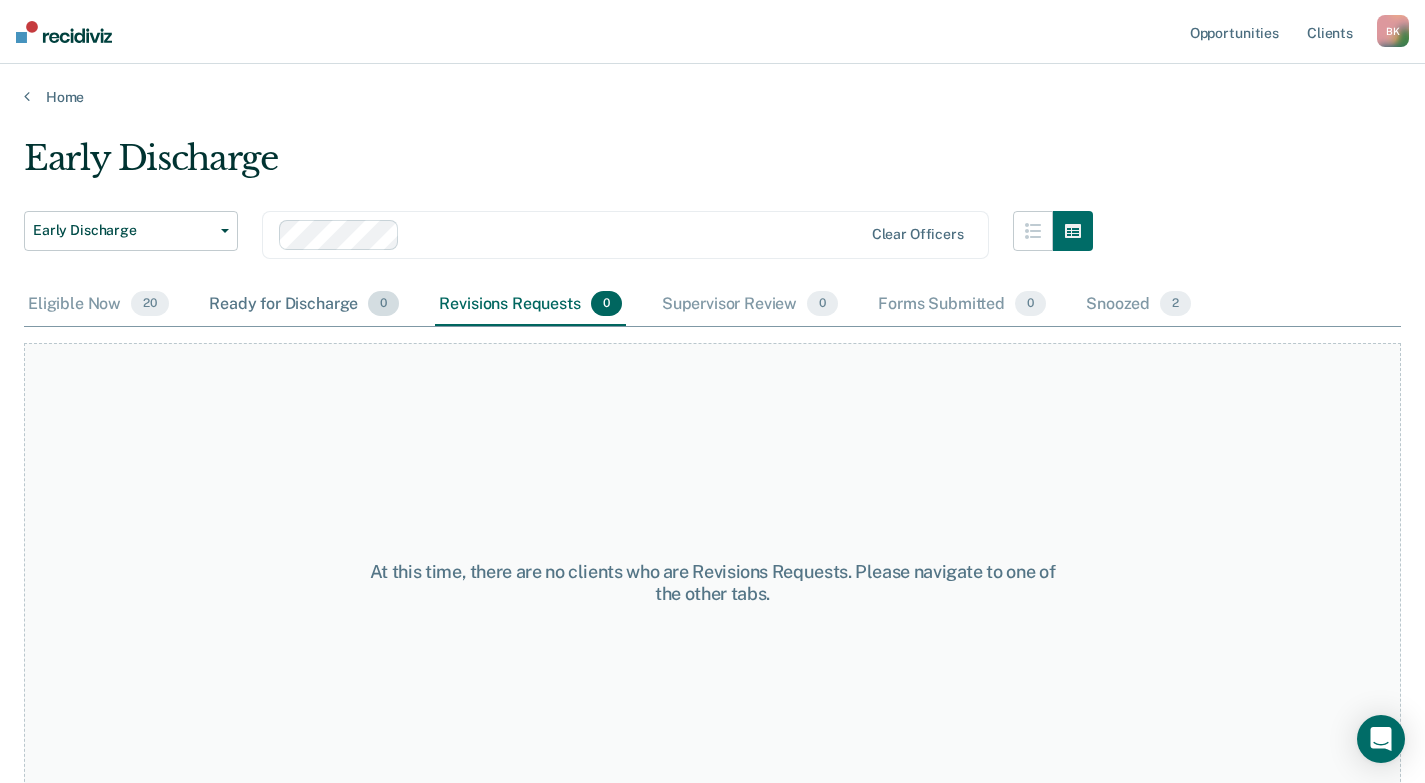 click on "Ready for Discharge 0" at bounding box center (304, 305) 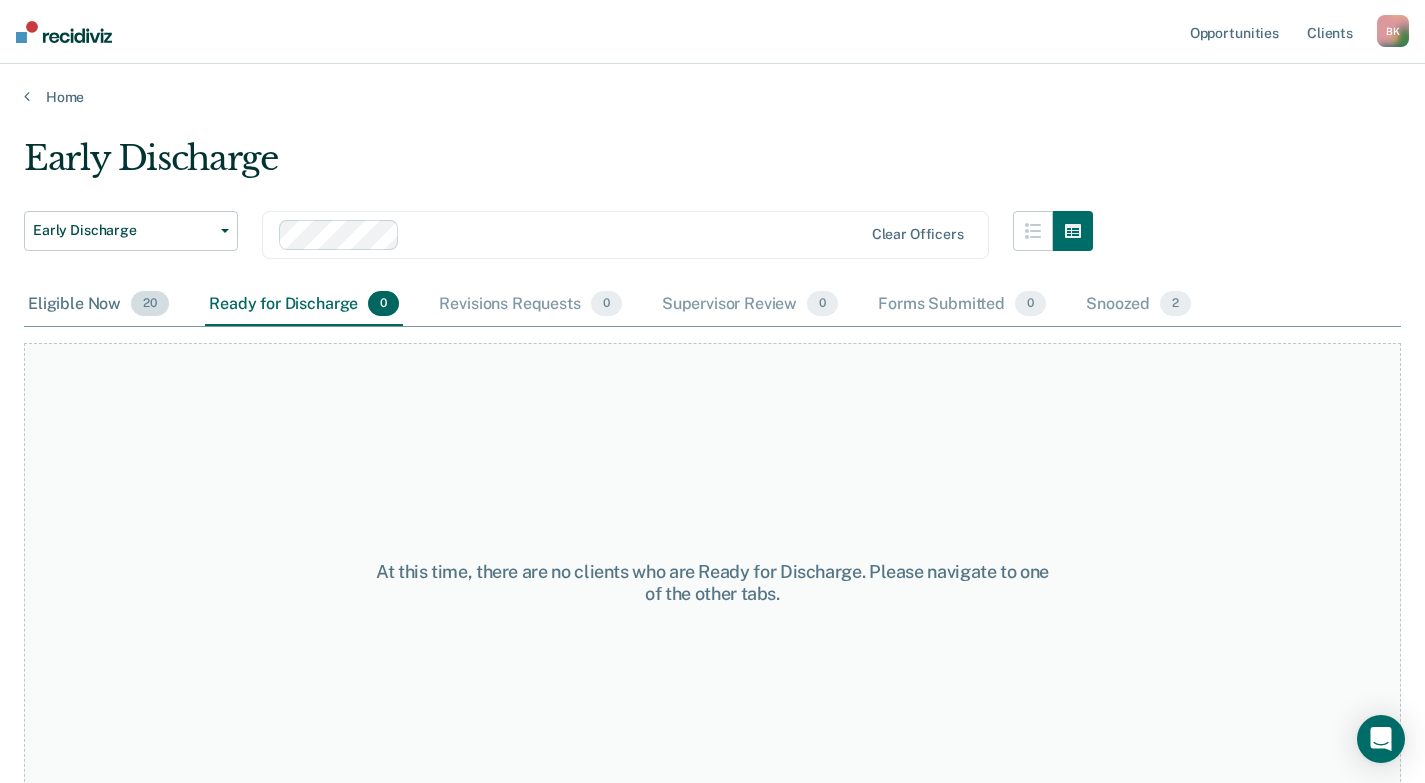 click on "Eligible Now 20" at bounding box center [98, 305] 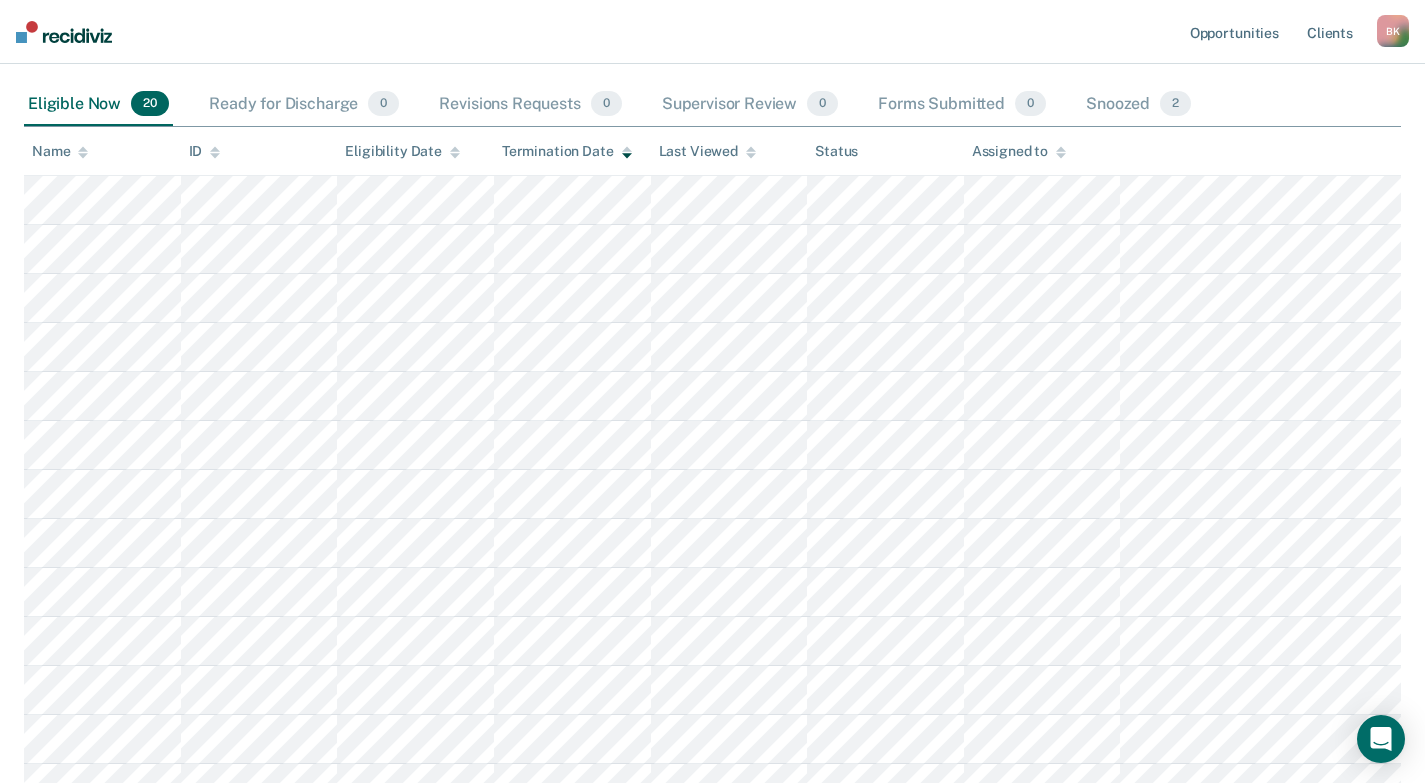 scroll, scrollTop: 100, scrollLeft: 0, axis: vertical 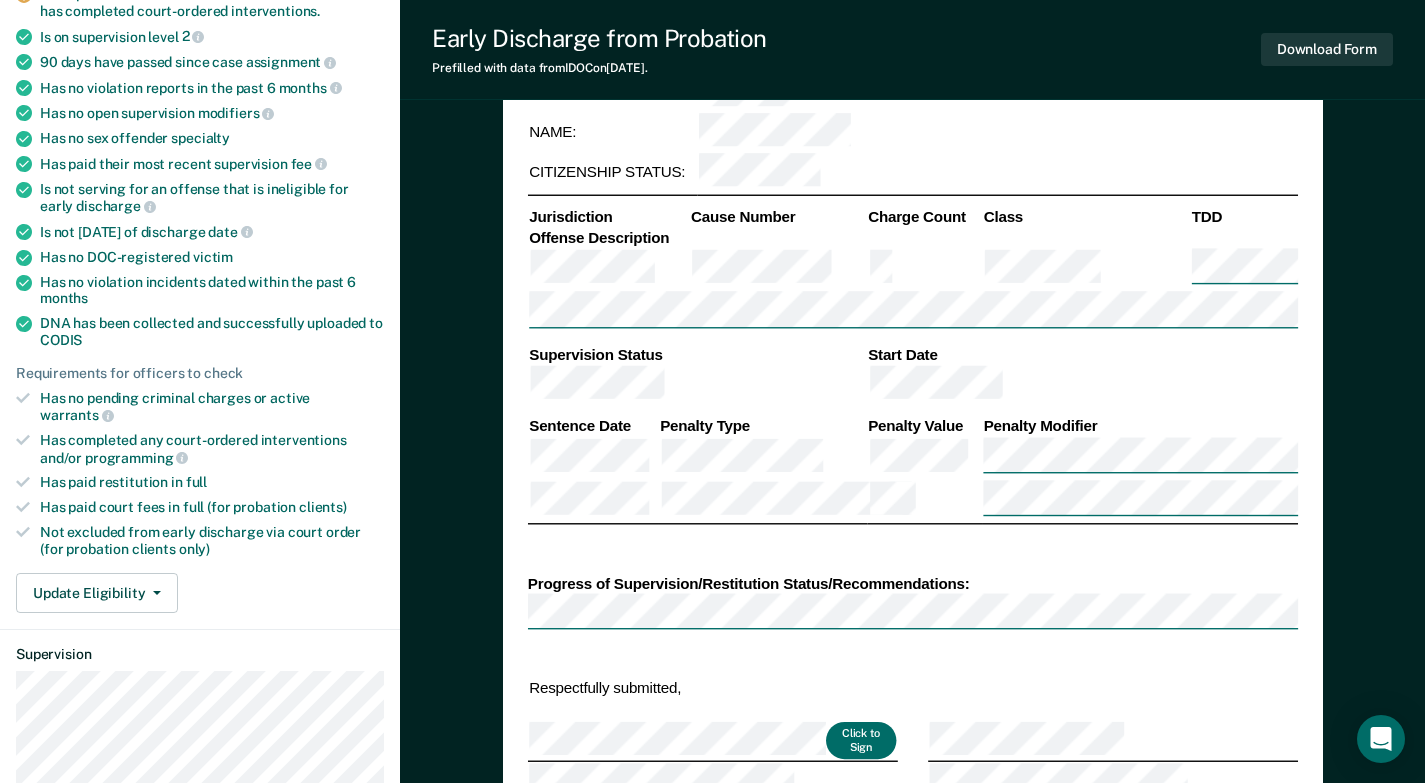 type on "x" 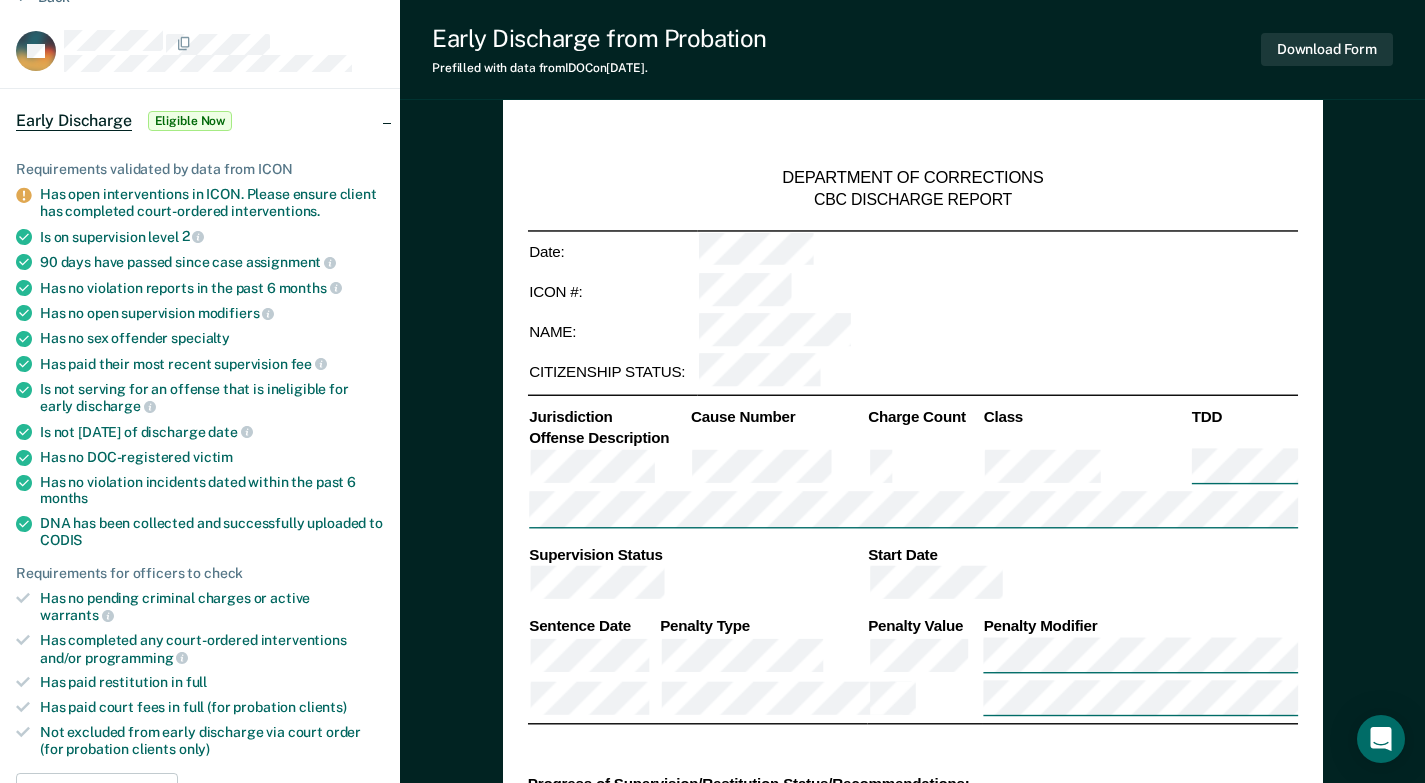 scroll, scrollTop: 0, scrollLeft: 0, axis: both 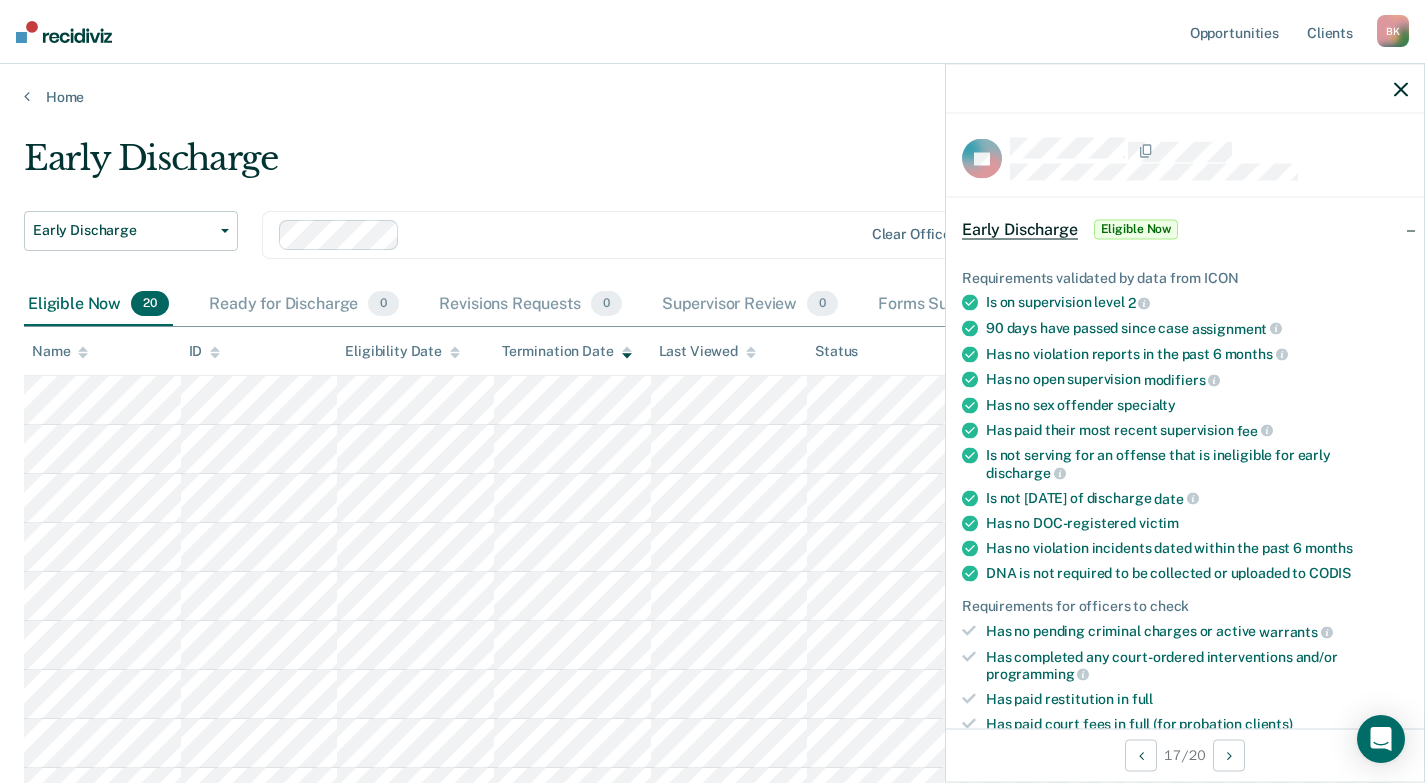 click 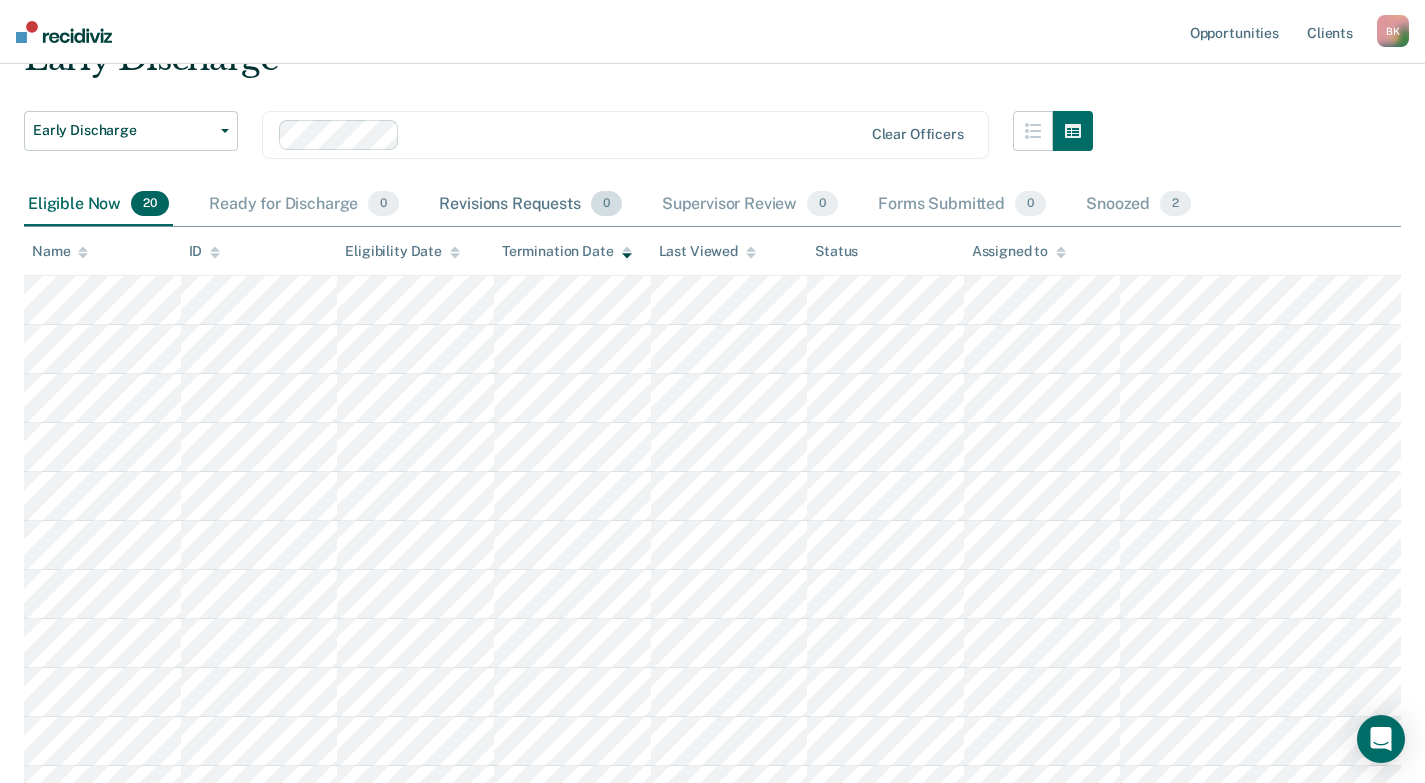 scroll, scrollTop: 200, scrollLeft: 0, axis: vertical 